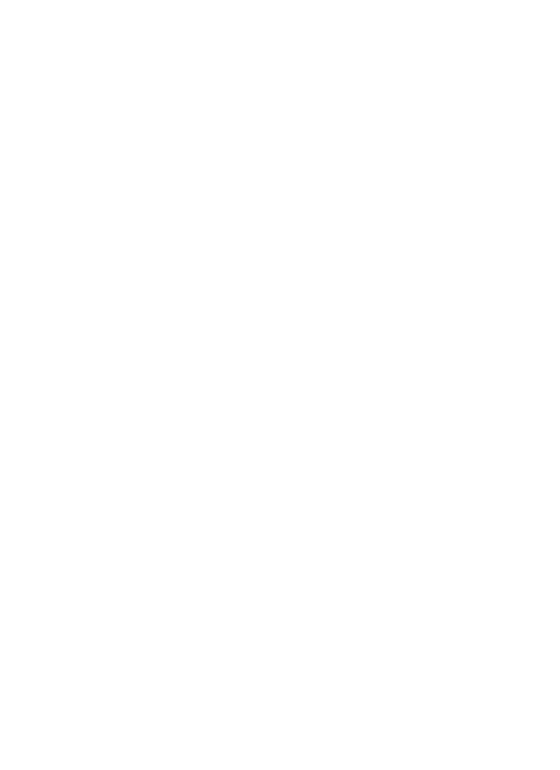 scroll, scrollTop: 0, scrollLeft: 0, axis: both 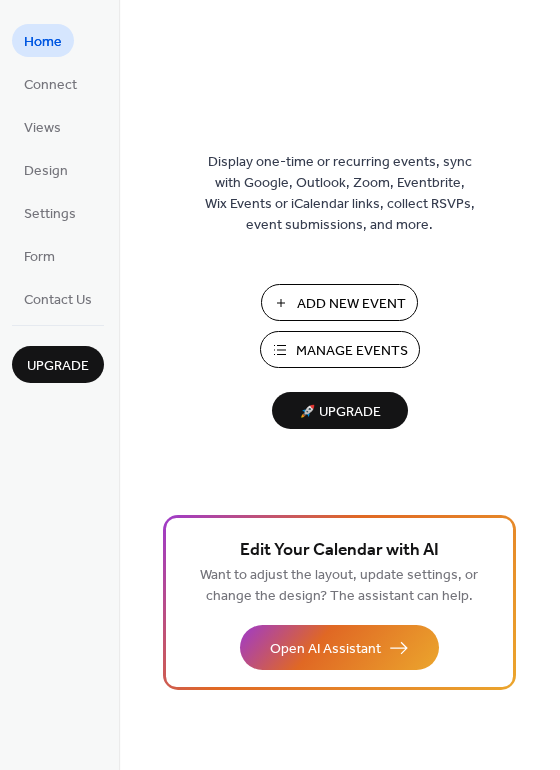 click on "Add New Event" at bounding box center [351, 304] 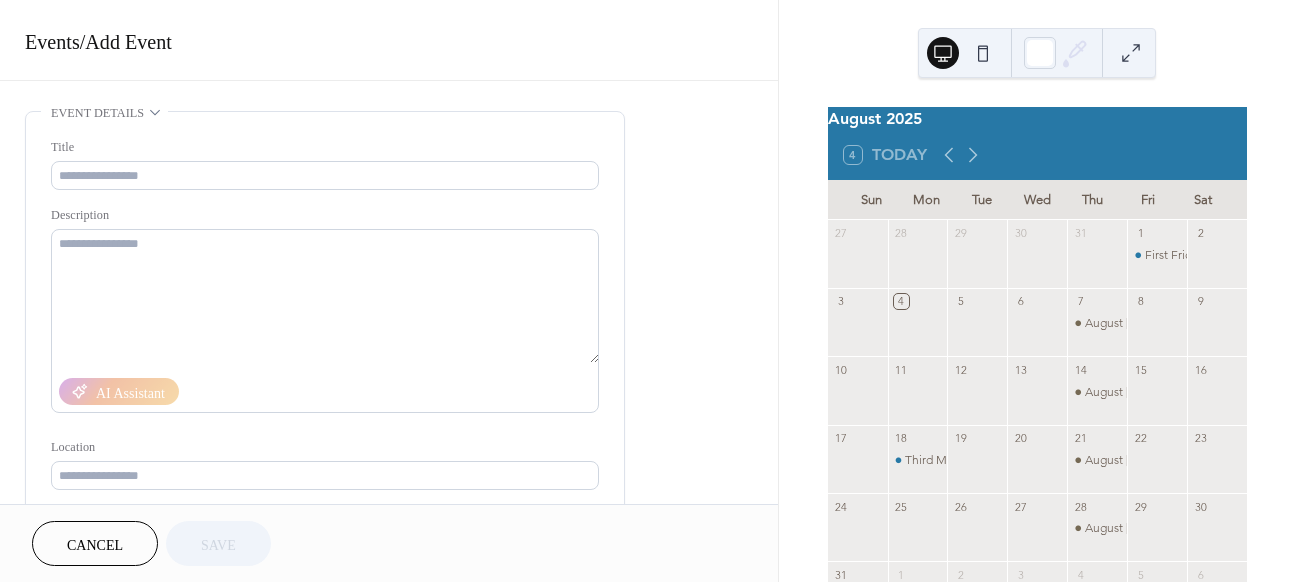 scroll, scrollTop: 0, scrollLeft: 0, axis: both 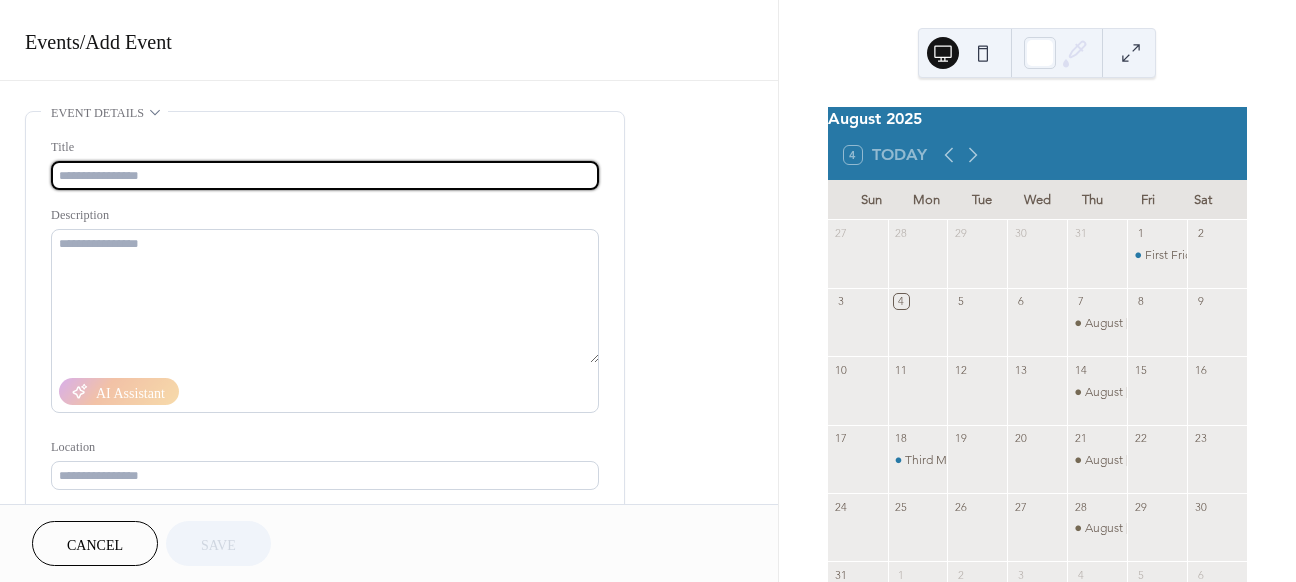 click at bounding box center [325, 175] 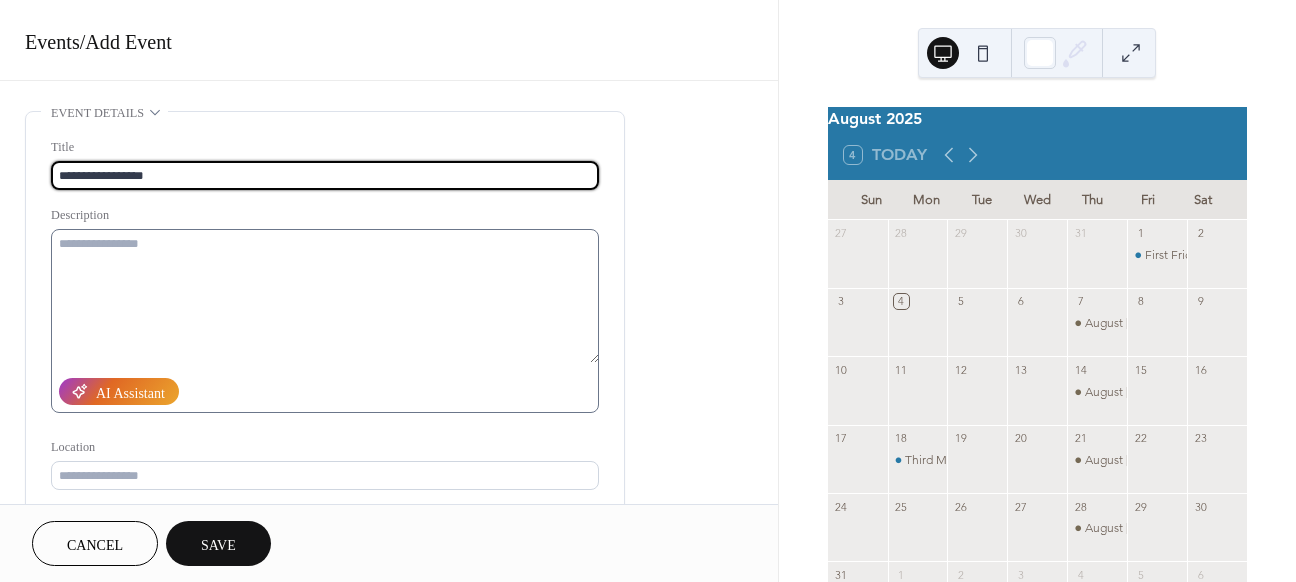 type on "**********" 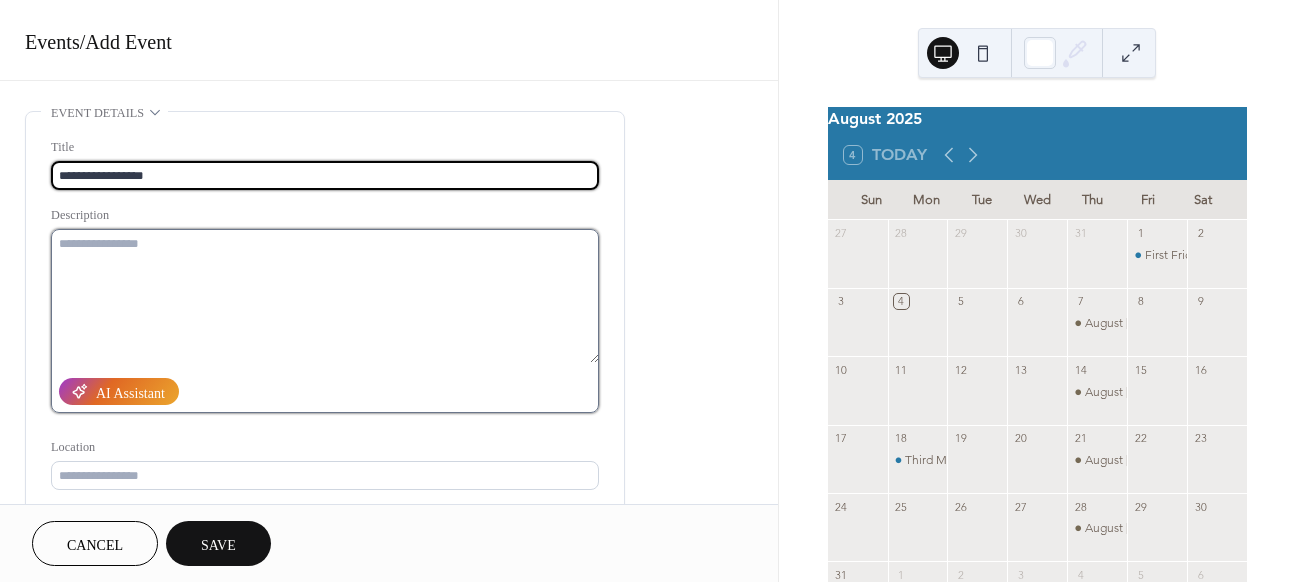 click at bounding box center (325, 296) 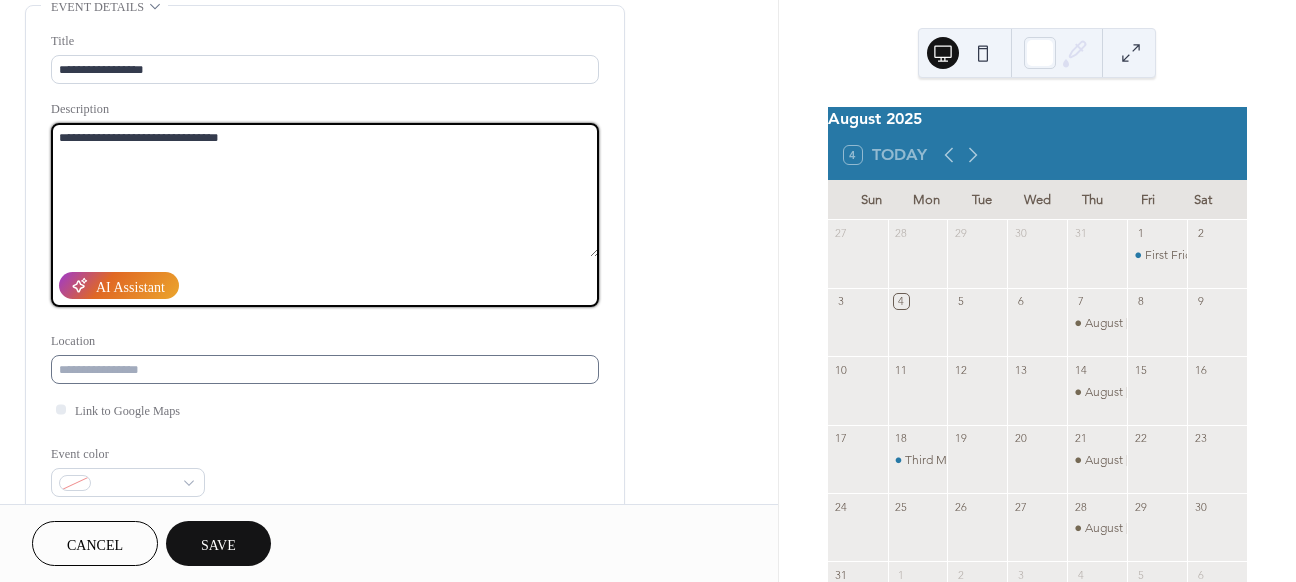 scroll, scrollTop: 114, scrollLeft: 0, axis: vertical 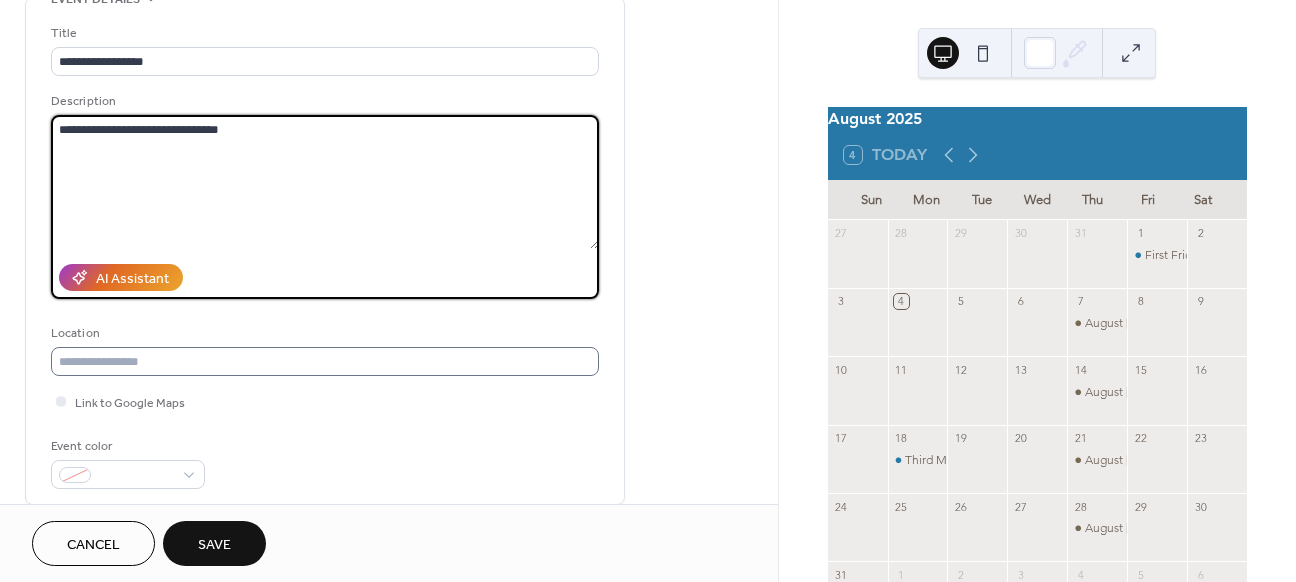 type on "**********" 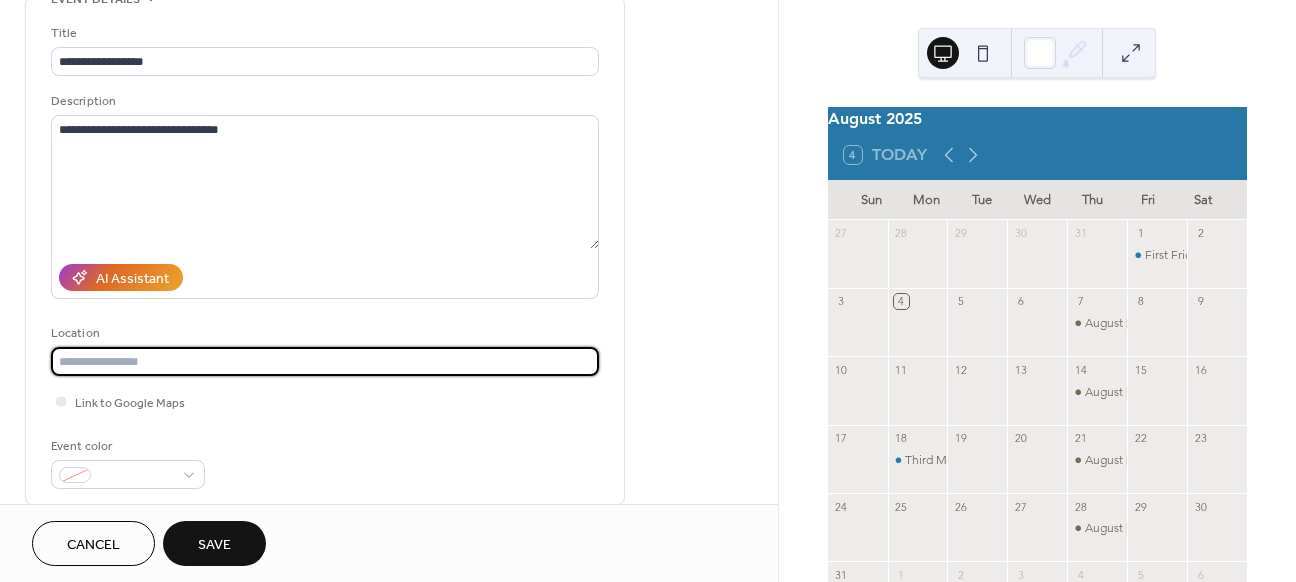 click at bounding box center (325, 361) 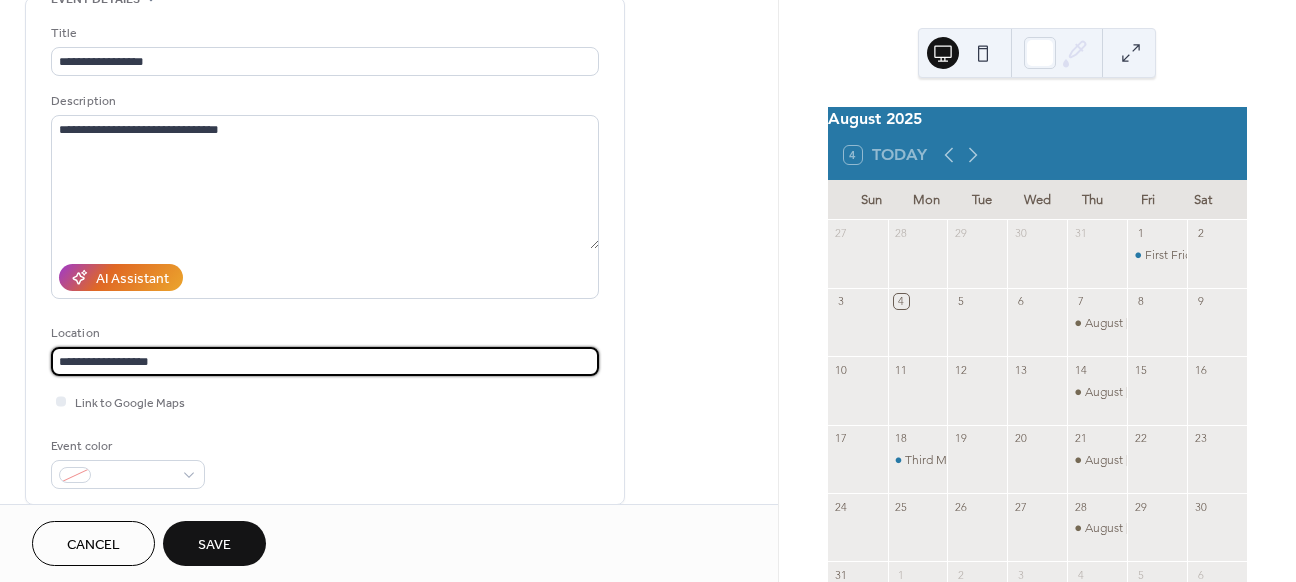 type on "**********" 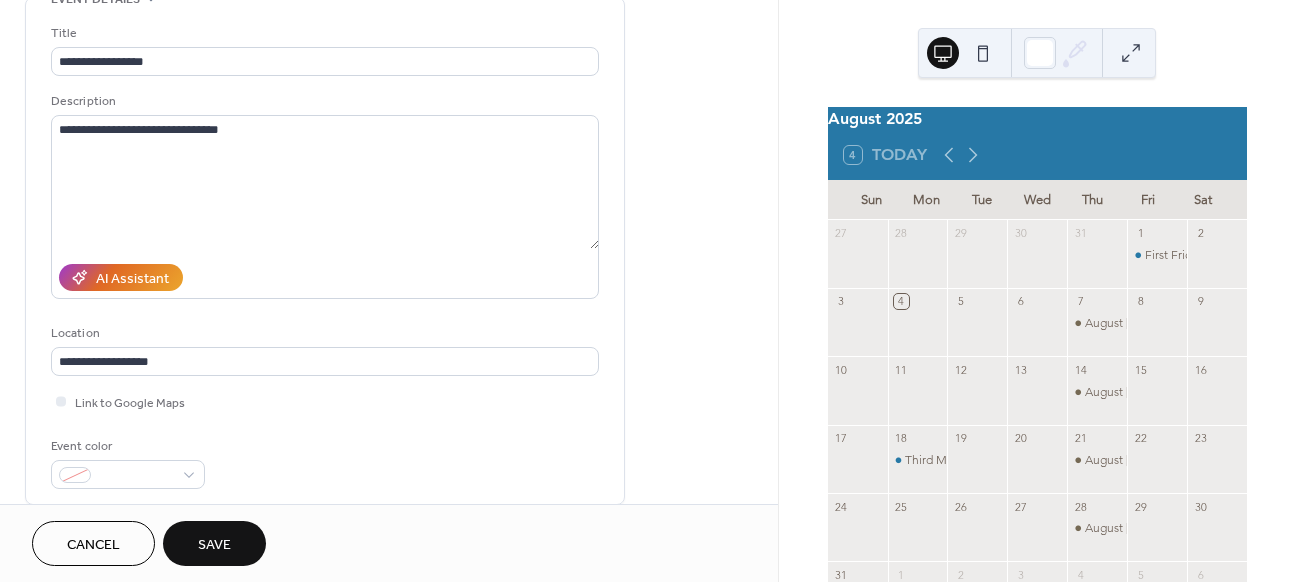 click on "**********" at bounding box center (325, 596) 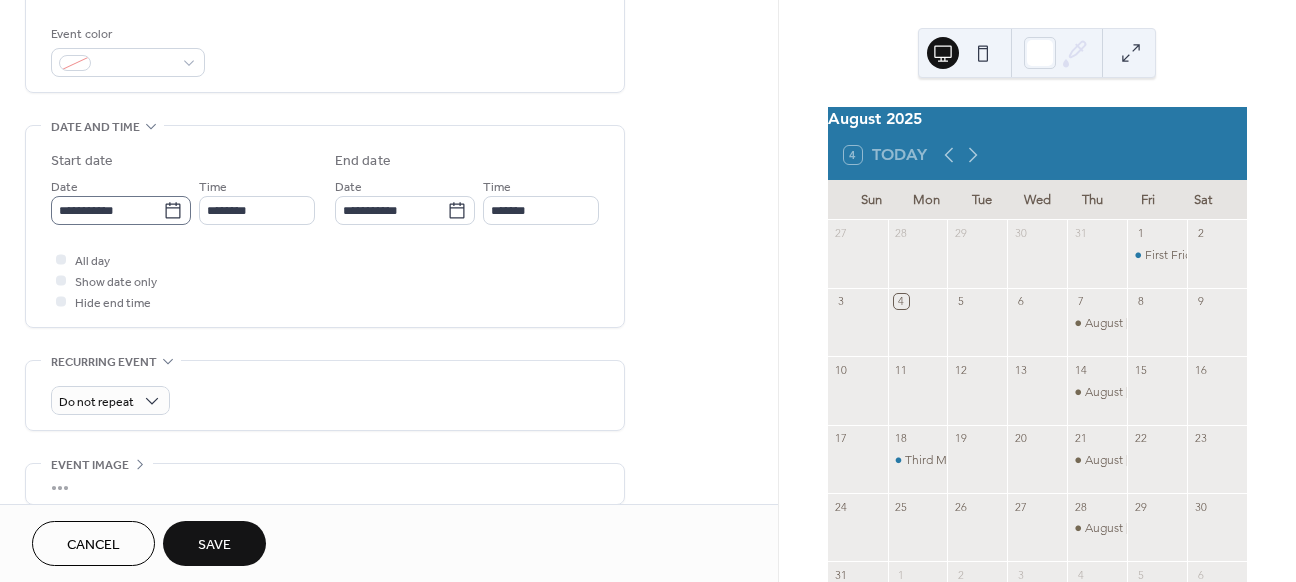 scroll, scrollTop: 322, scrollLeft: 0, axis: vertical 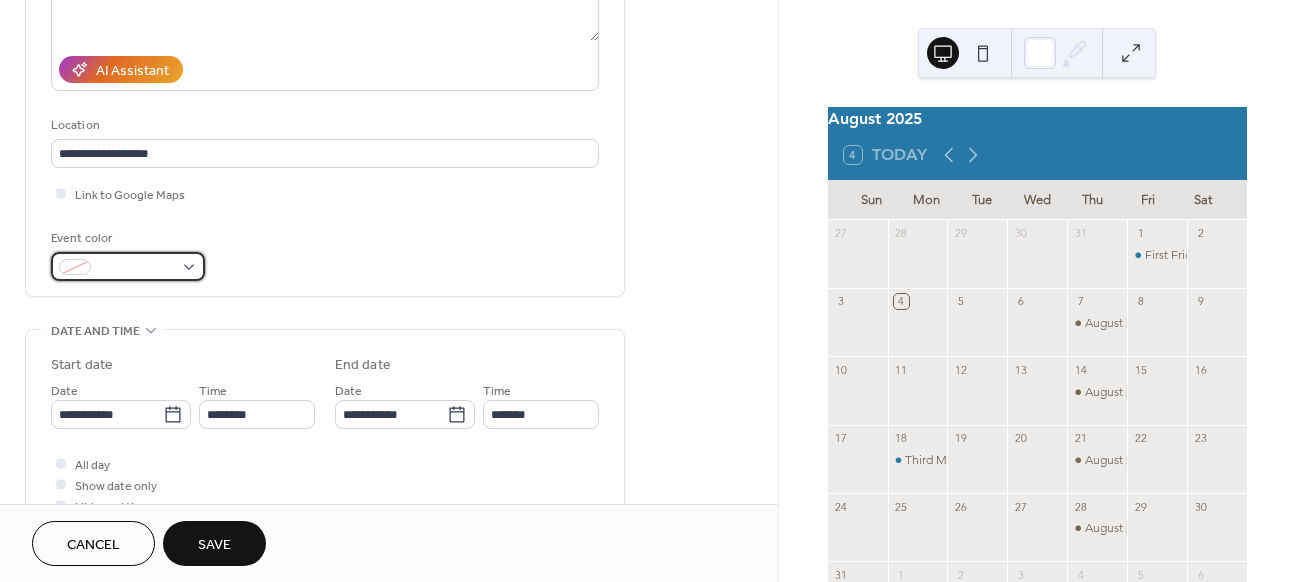 click at bounding box center [128, 266] 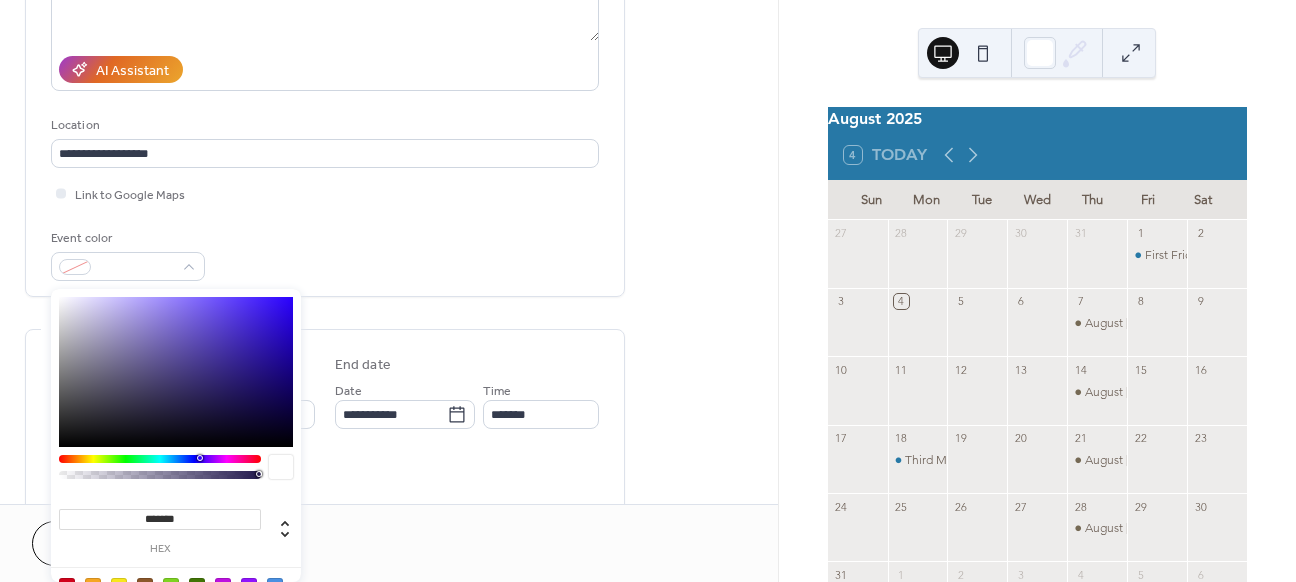 click at bounding box center (160, 459) 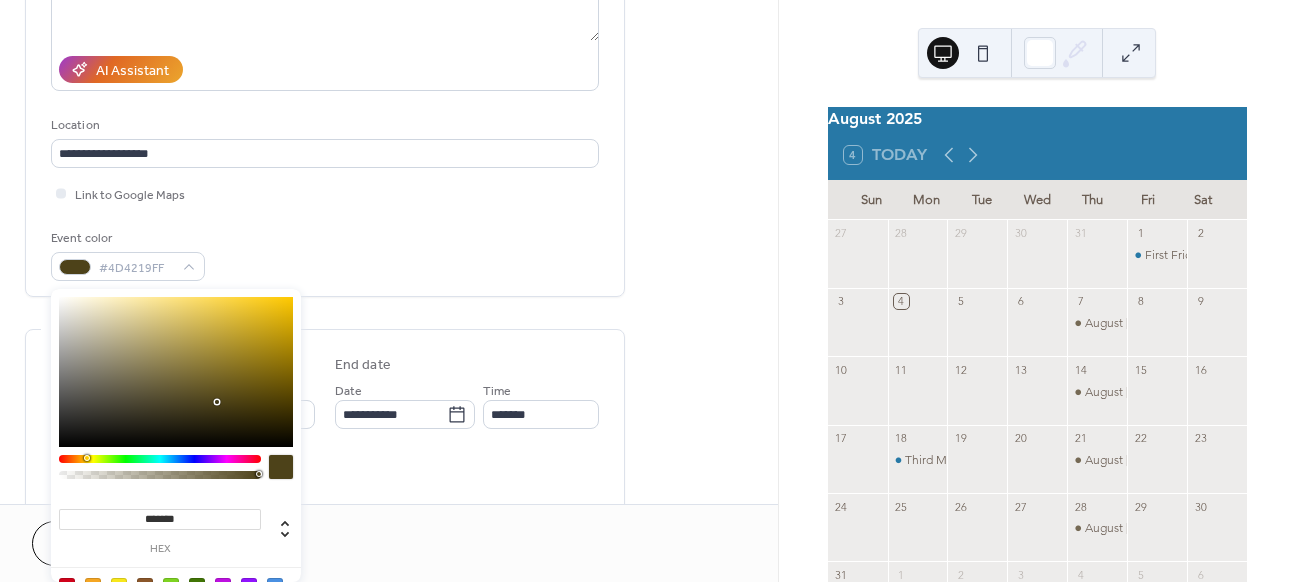 click at bounding box center (176, 372) 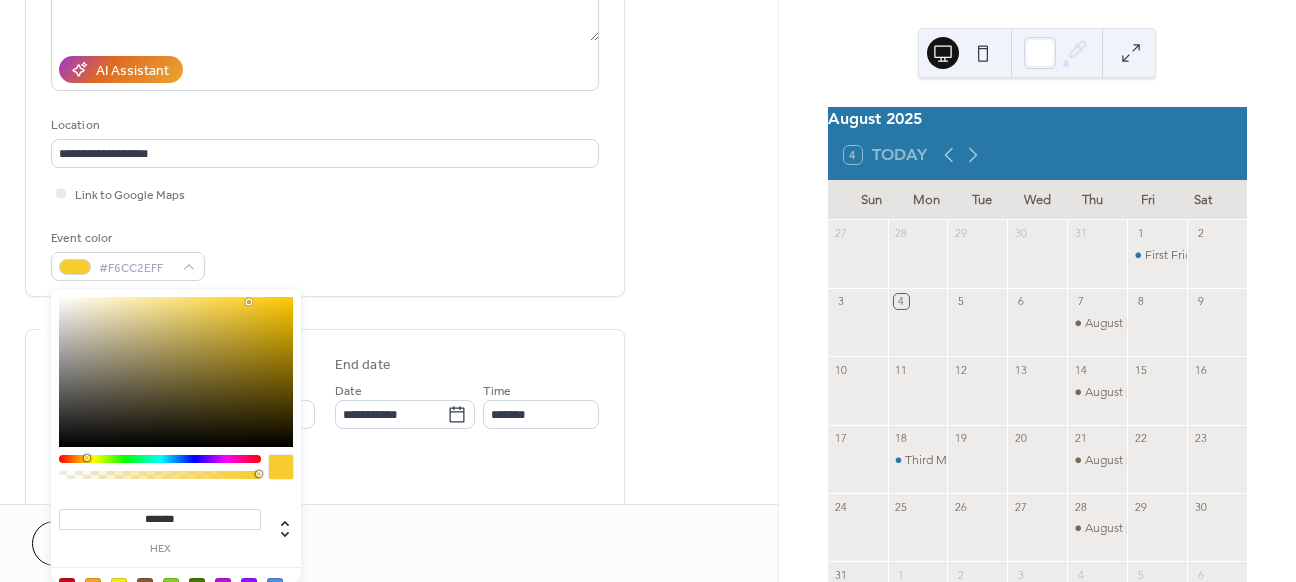 type on "*******" 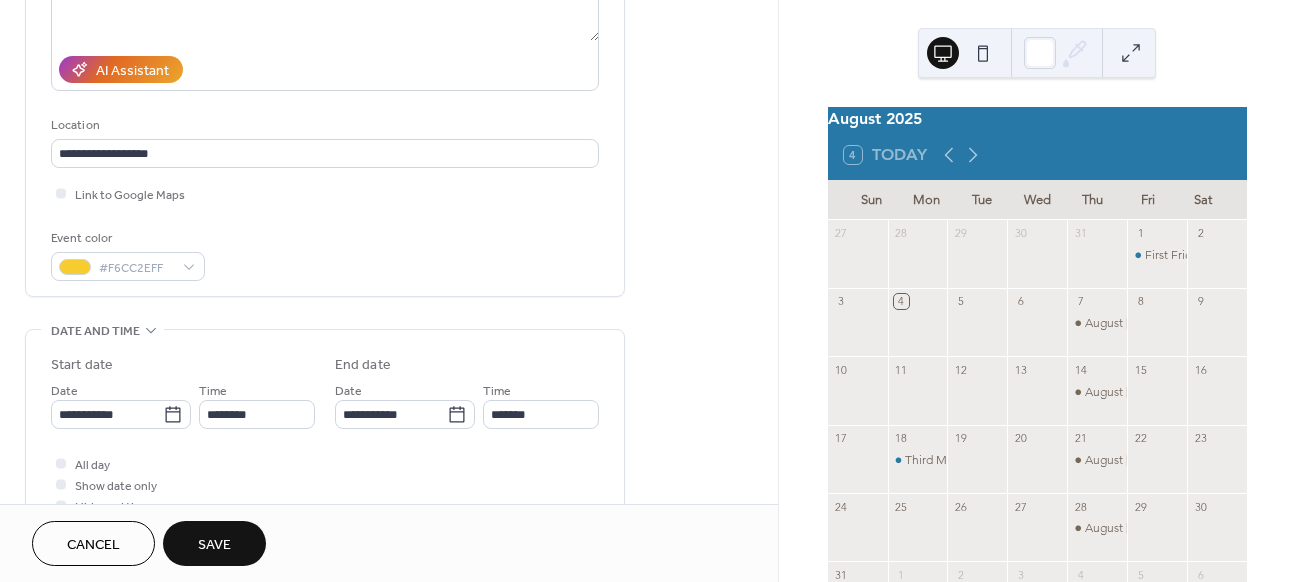 click on "Cancel Save" at bounding box center (389, 543) 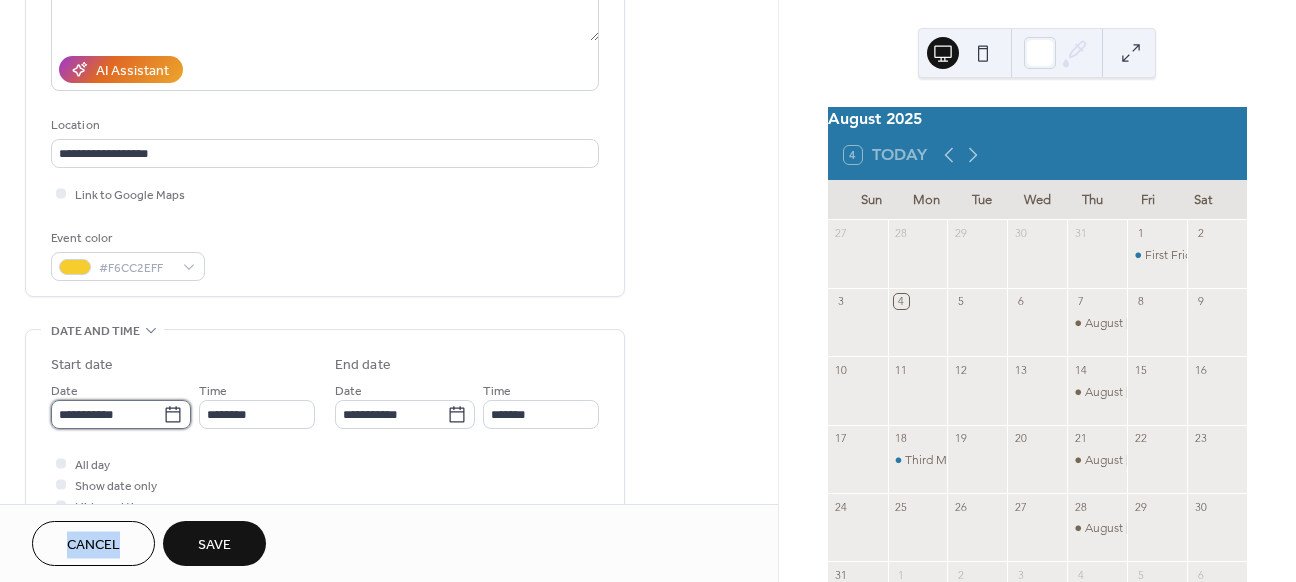 click on "**********" at bounding box center [107, 414] 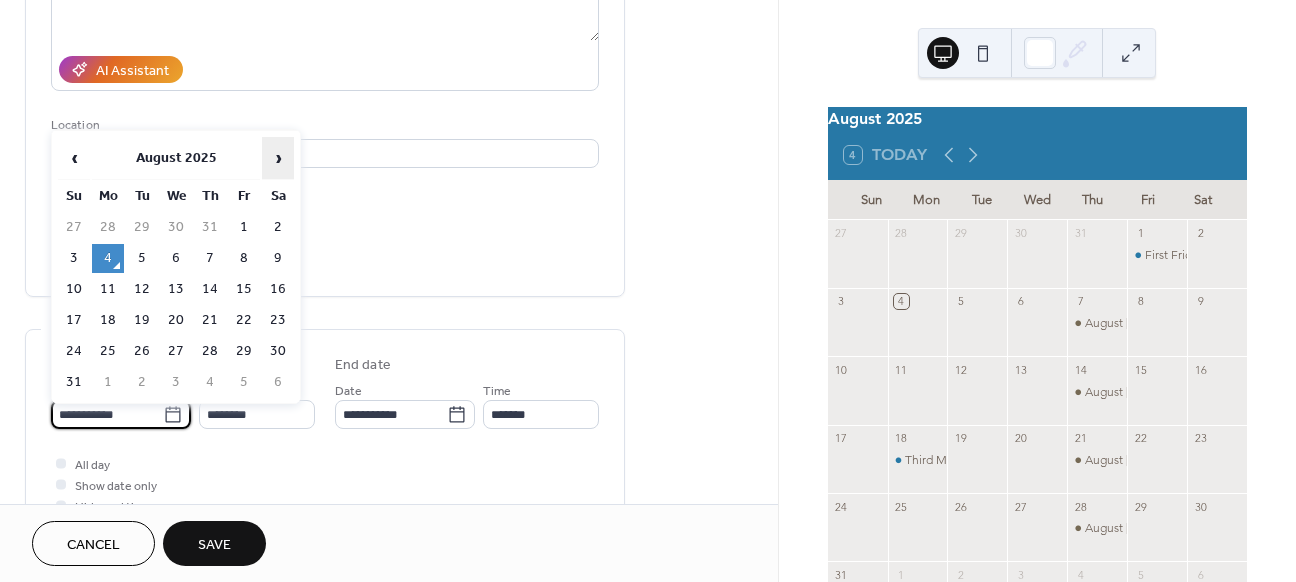 click on "›" at bounding box center [278, 158] 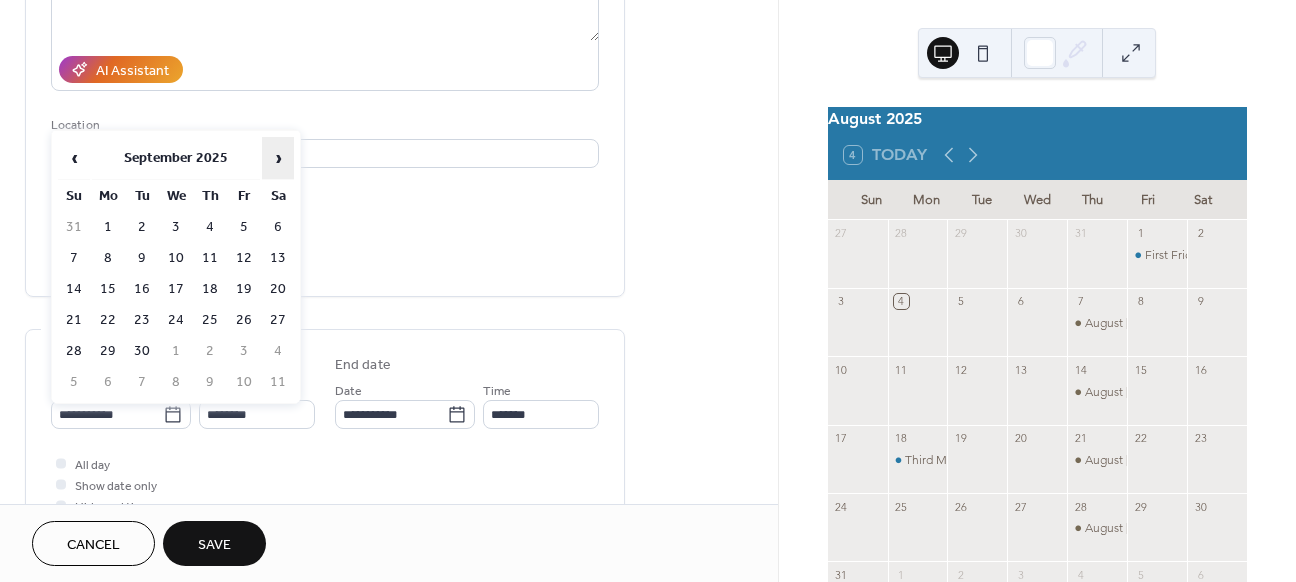 click on "›" at bounding box center (278, 158) 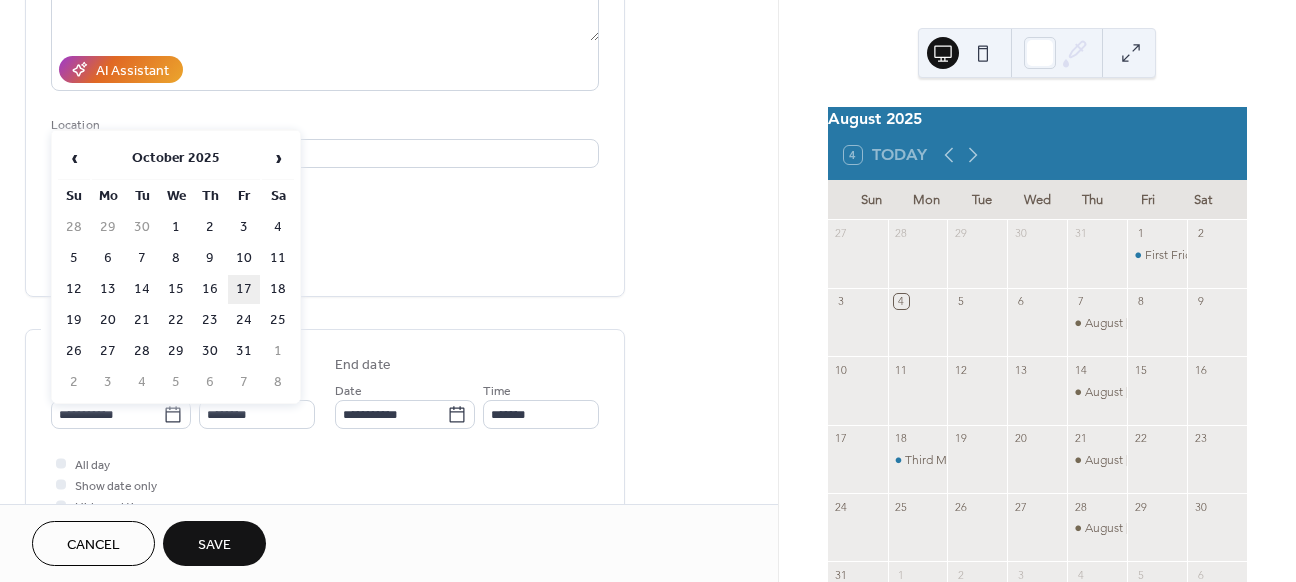 click on "17" at bounding box center (244, 289) 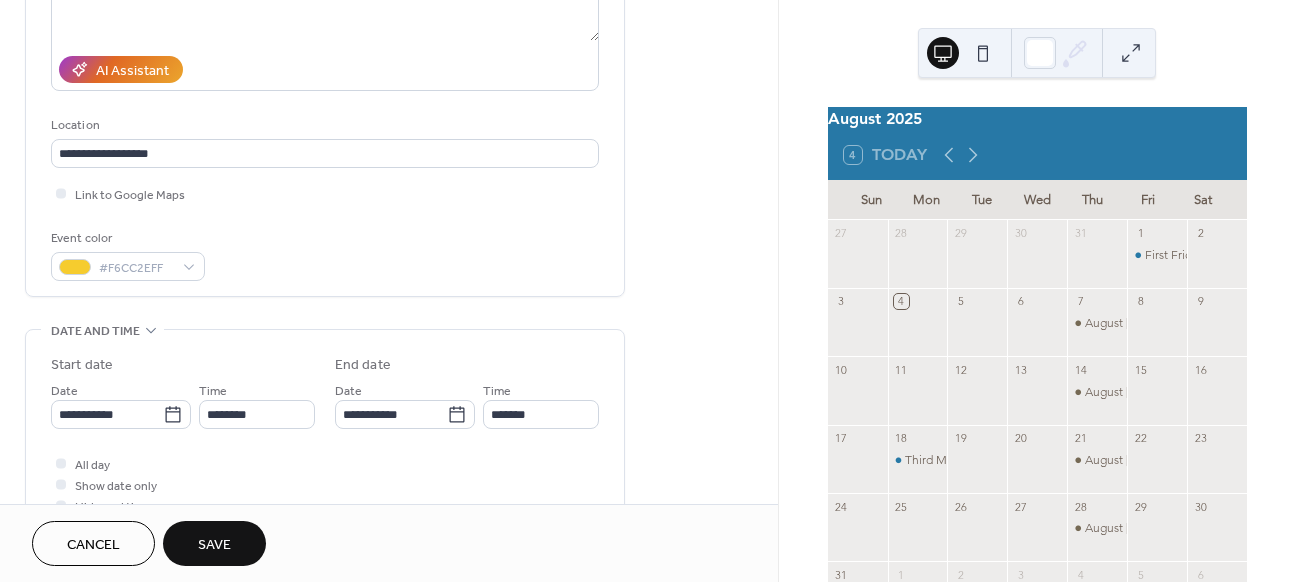 type on "**********" 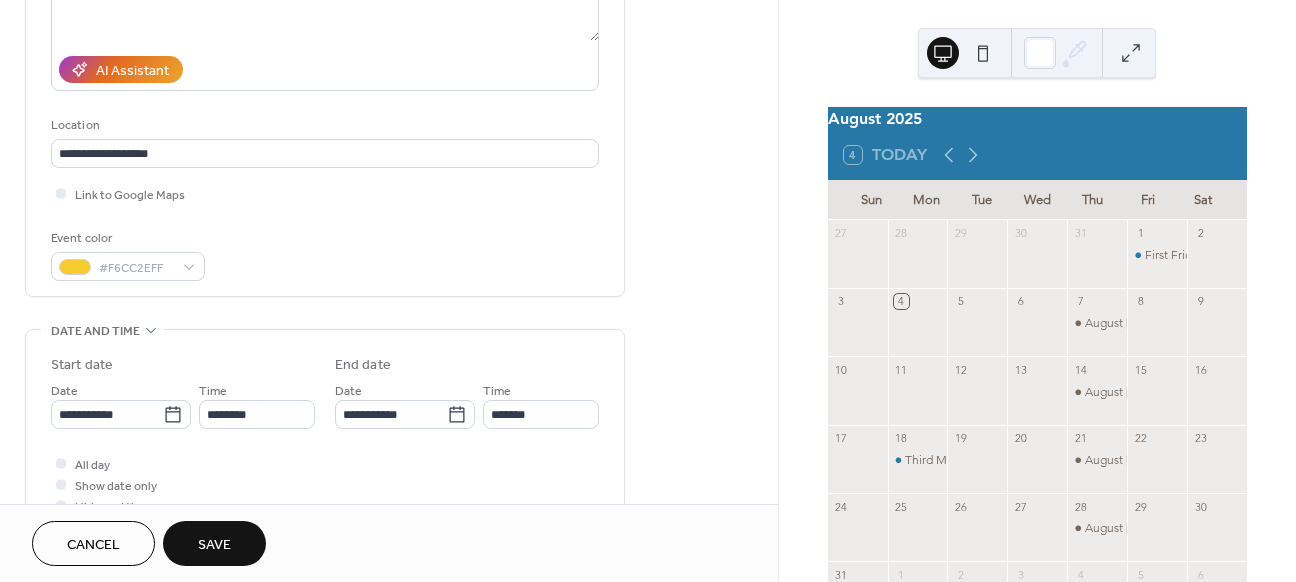 type on "**********" 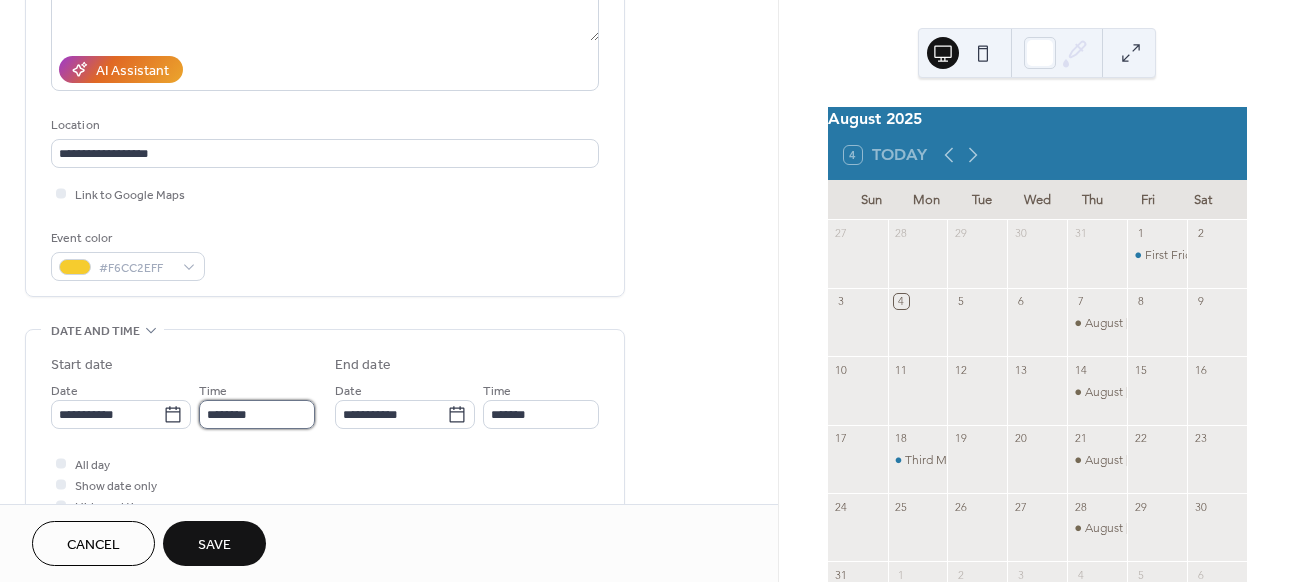 click on "********" at bounding box center (257, 414) 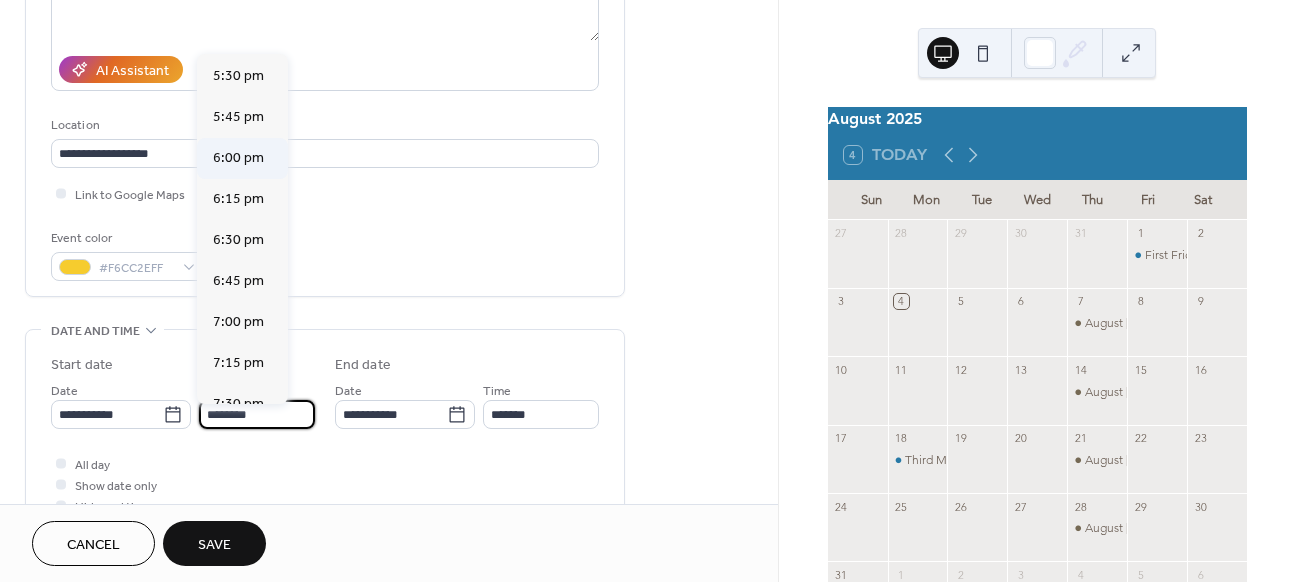 scroll, scrollTop: 2884, scrollLeft: 0, axis: vertical 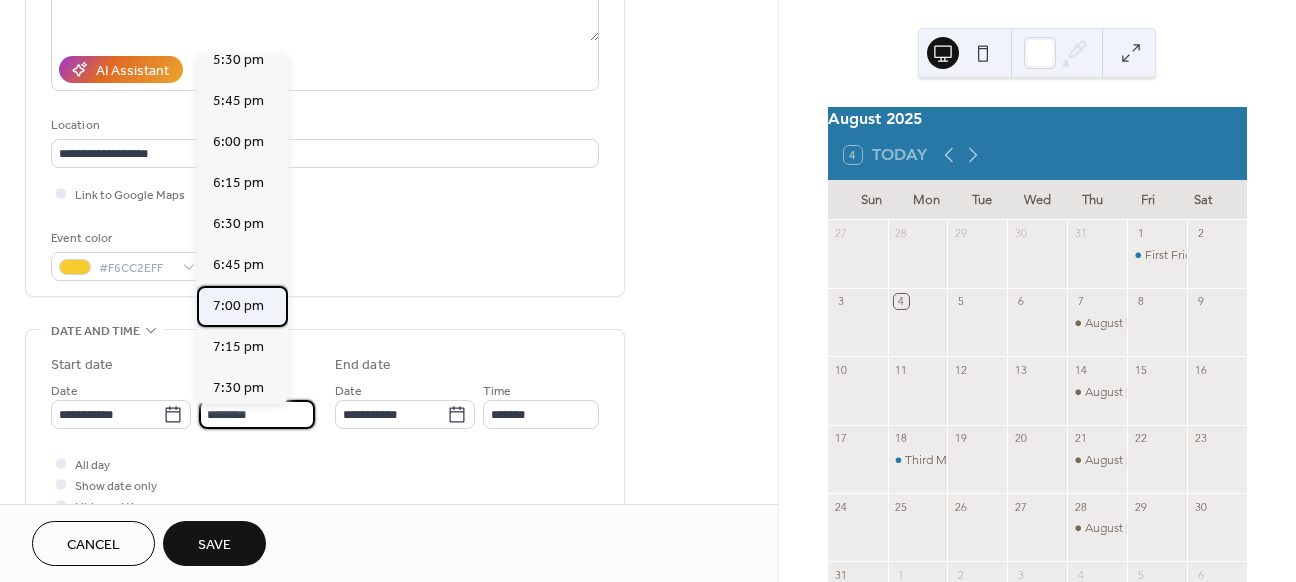 click on "7:00 pm" at bounding box center [238, 306] 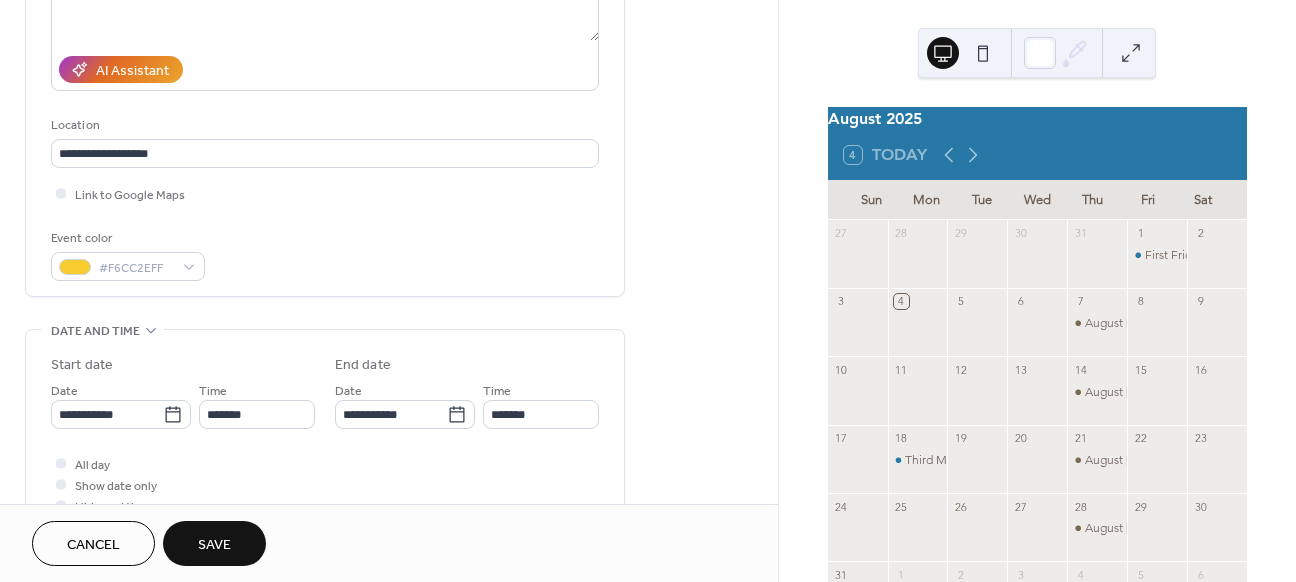 type on "*******" 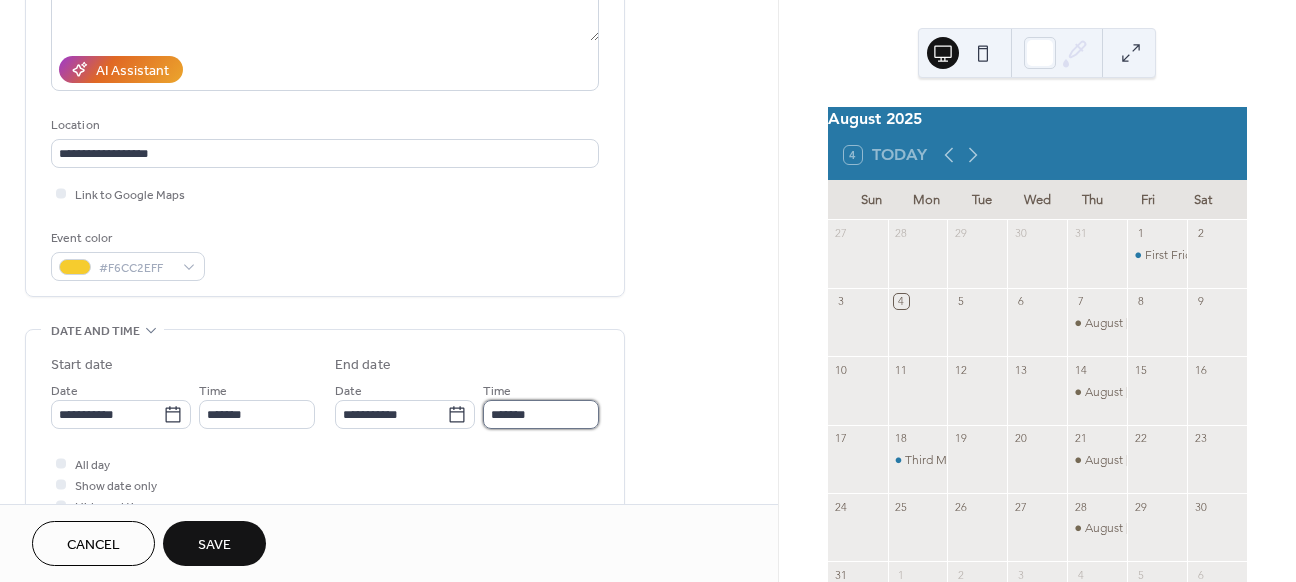 click on "*******" at bounding box center (541, 414) 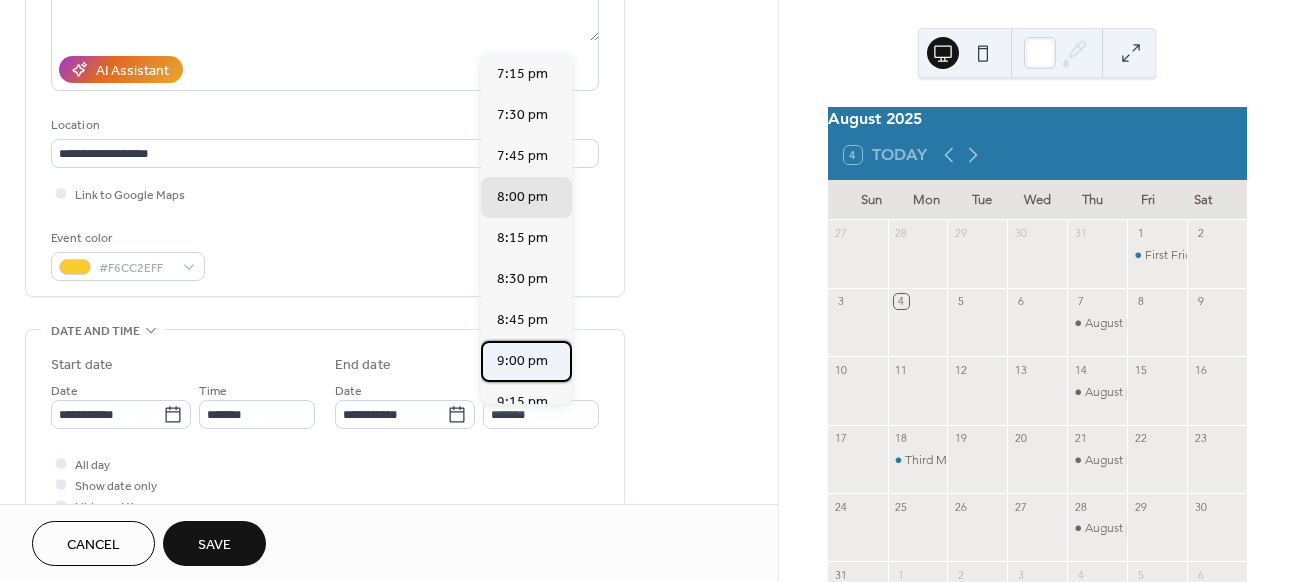 click on "9:00 pm" at bounding box center (522, 361) 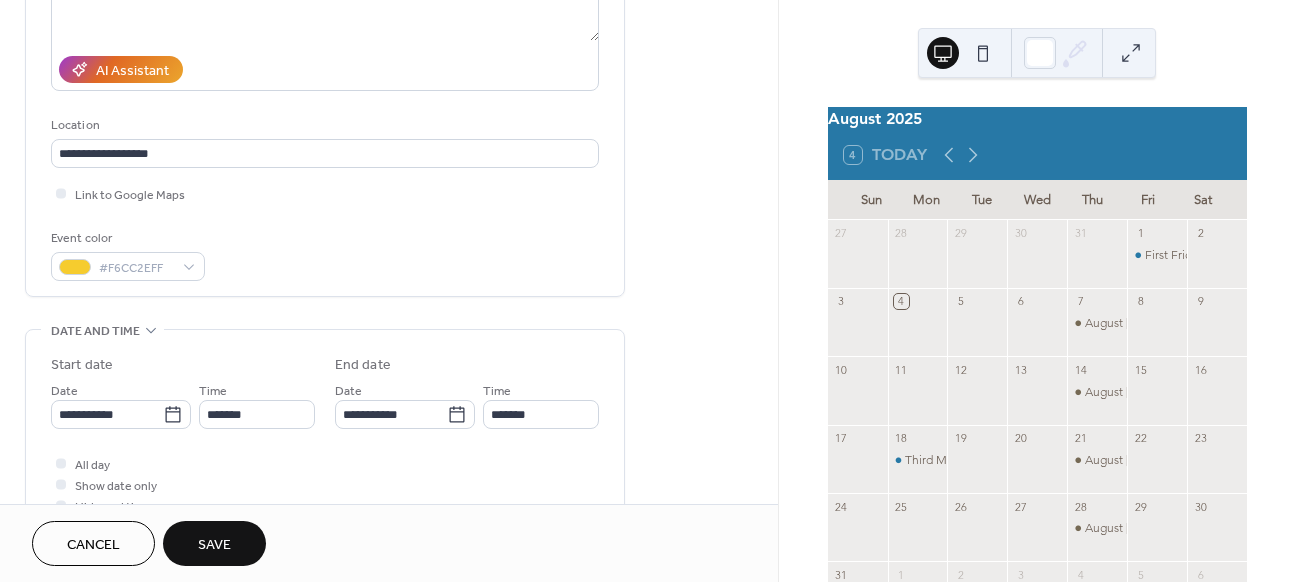 type on "*******" 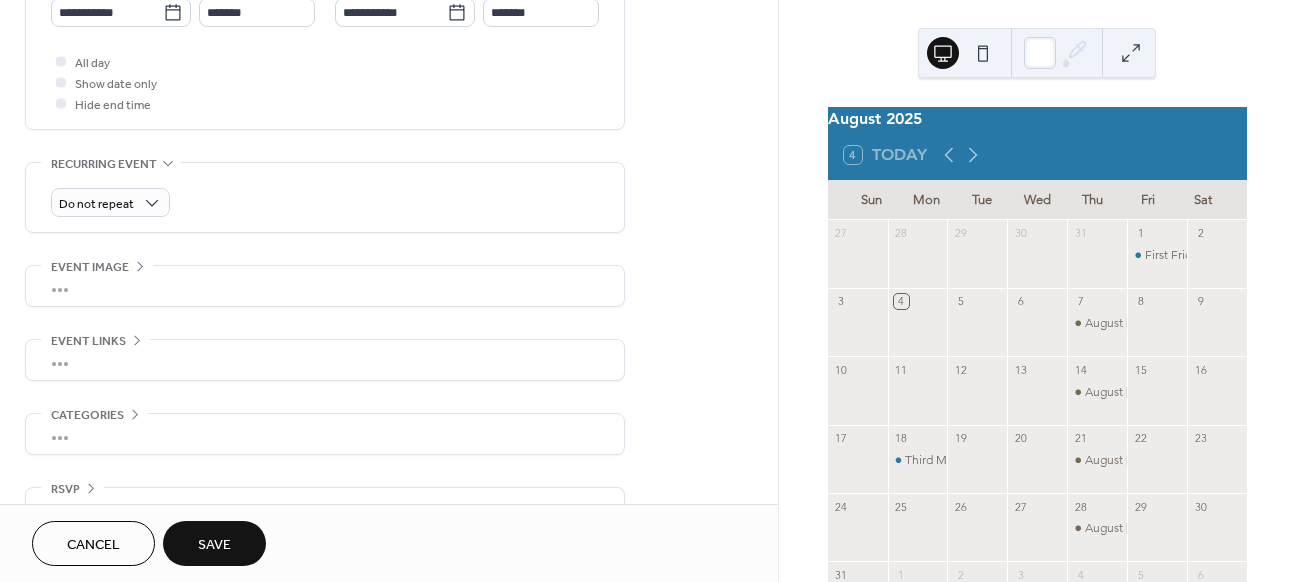 scroll, scrollTop: 726, scrollLeft: 0, axis: vertical 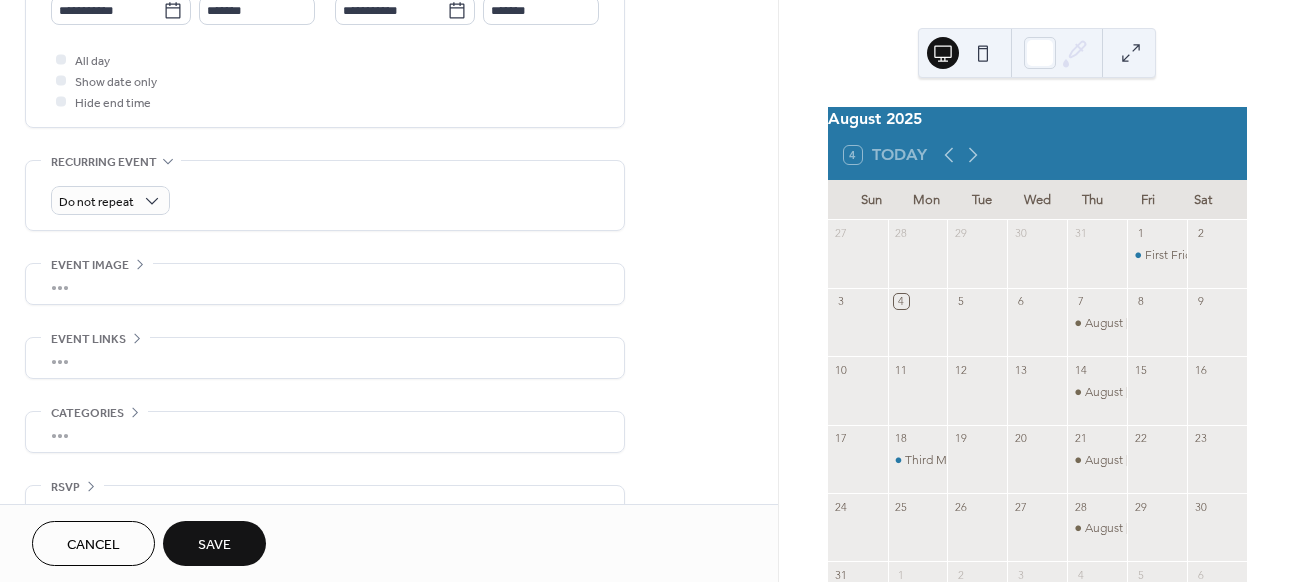 click on "•••" at bounding box center (325, 284) 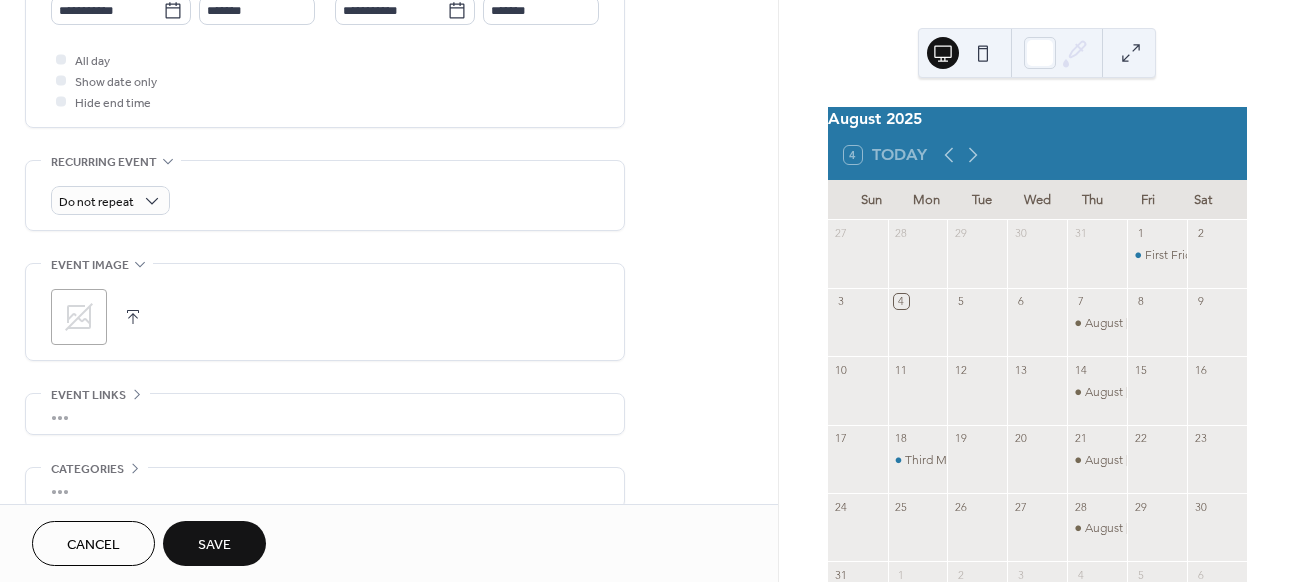 click 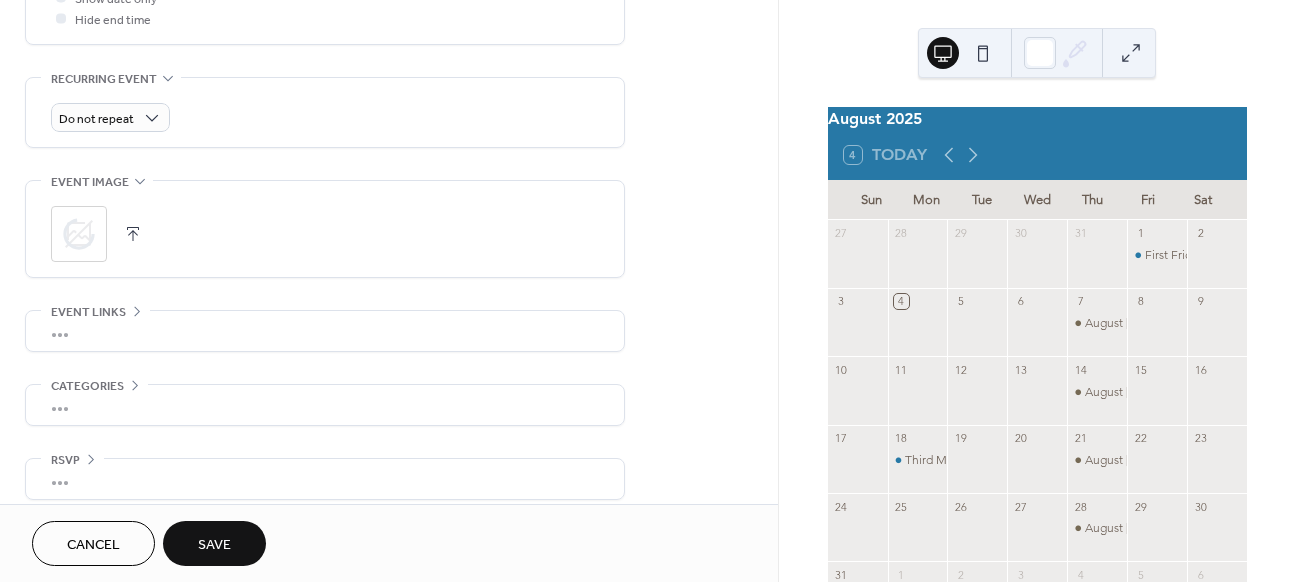 scroll, scrollTop: -1, scrollLeft: 0, axis: vertical 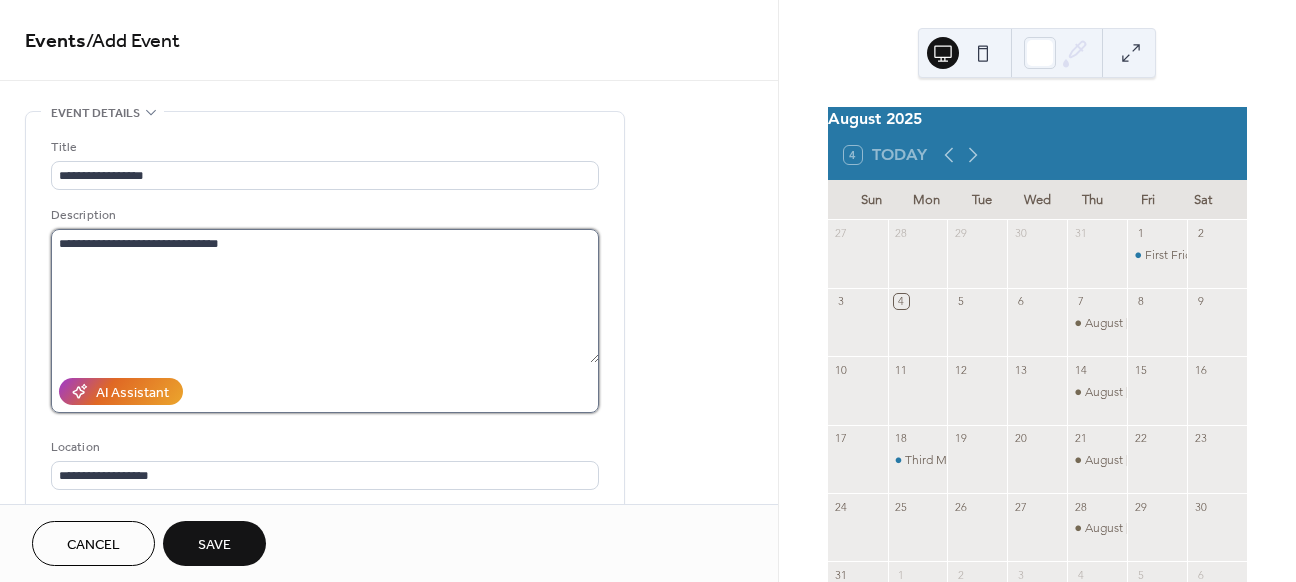 click on "**********" at bounding box center (325, 296) 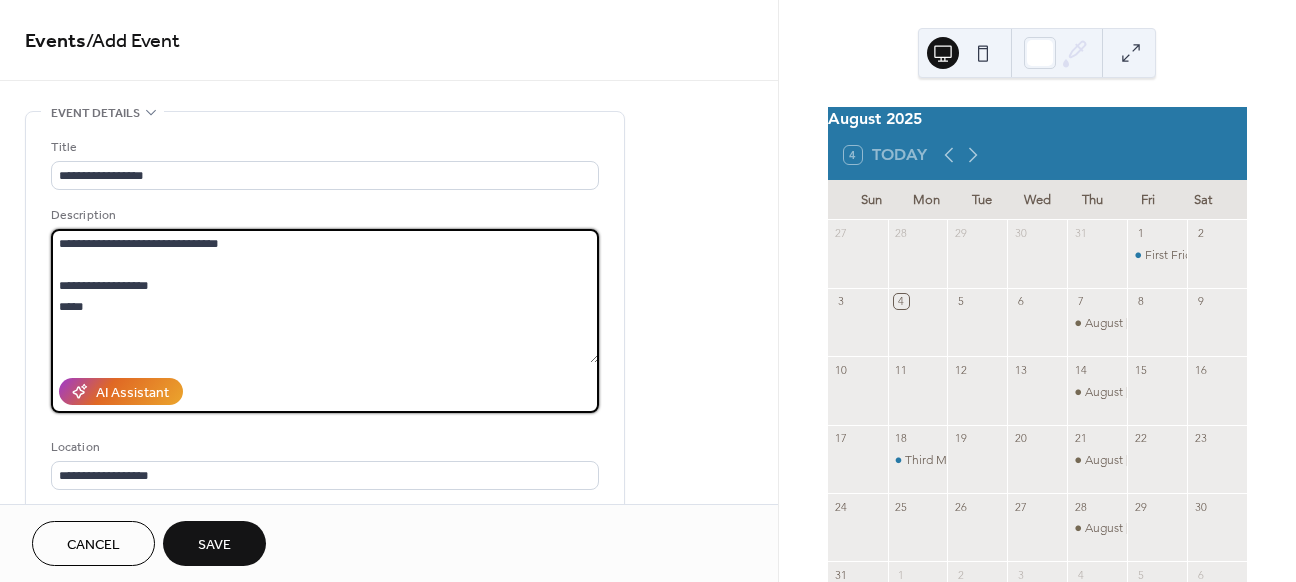 click on "**********" at bounding box center [325, 296] 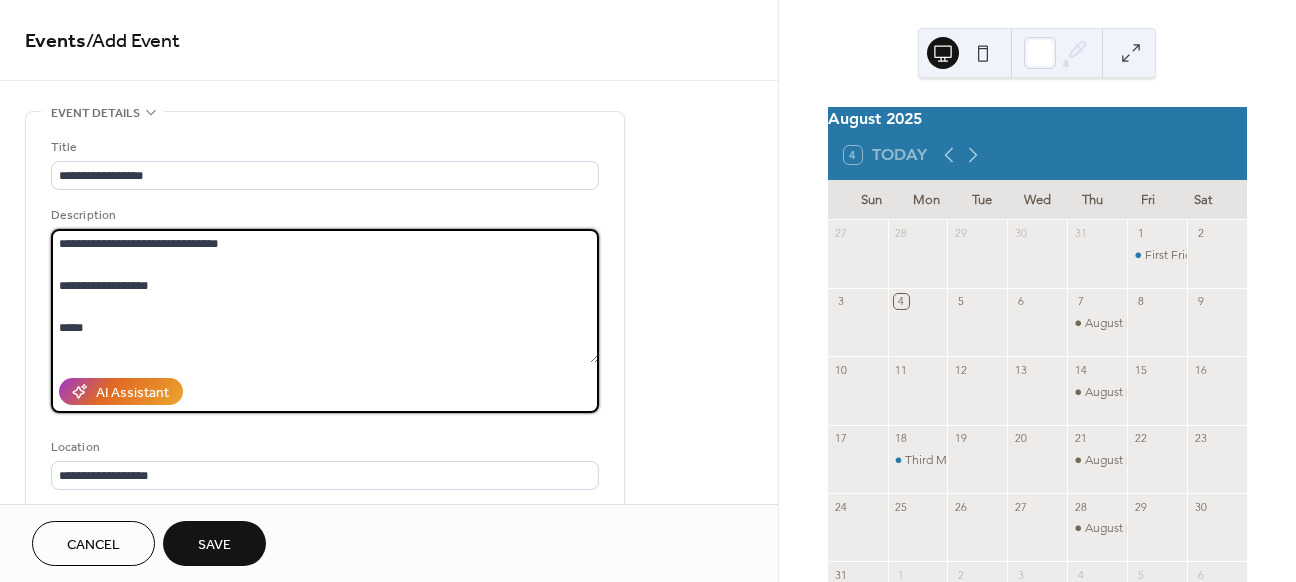 click on "**********" at bounding box center (325, 296) 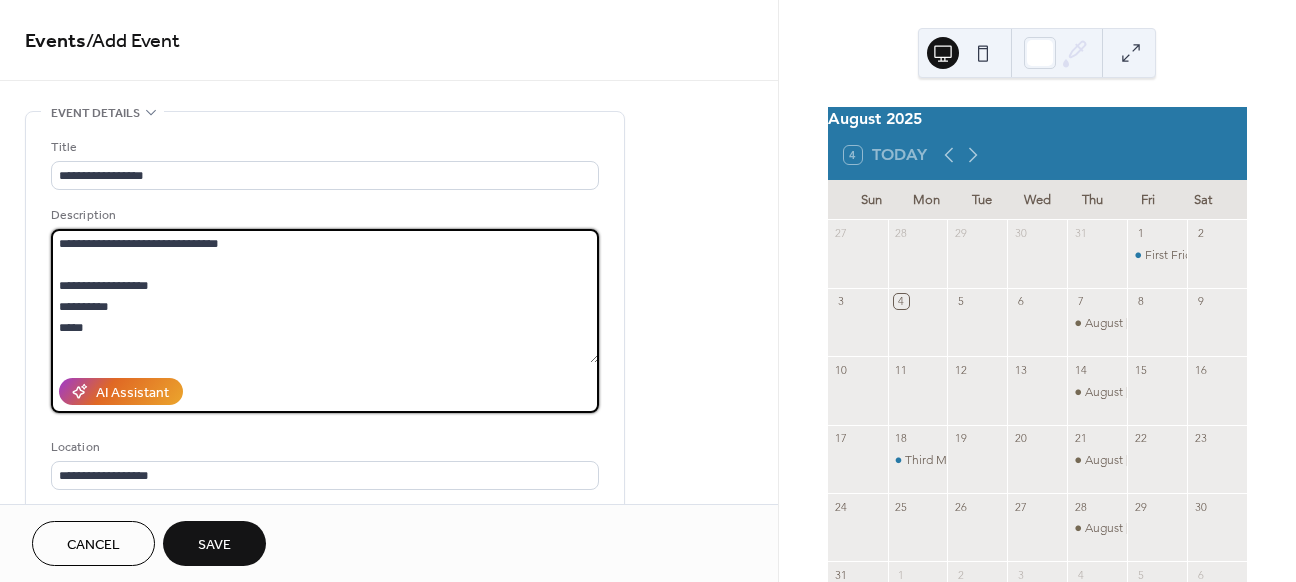 click on "**********" at bounding box center [325, 296] 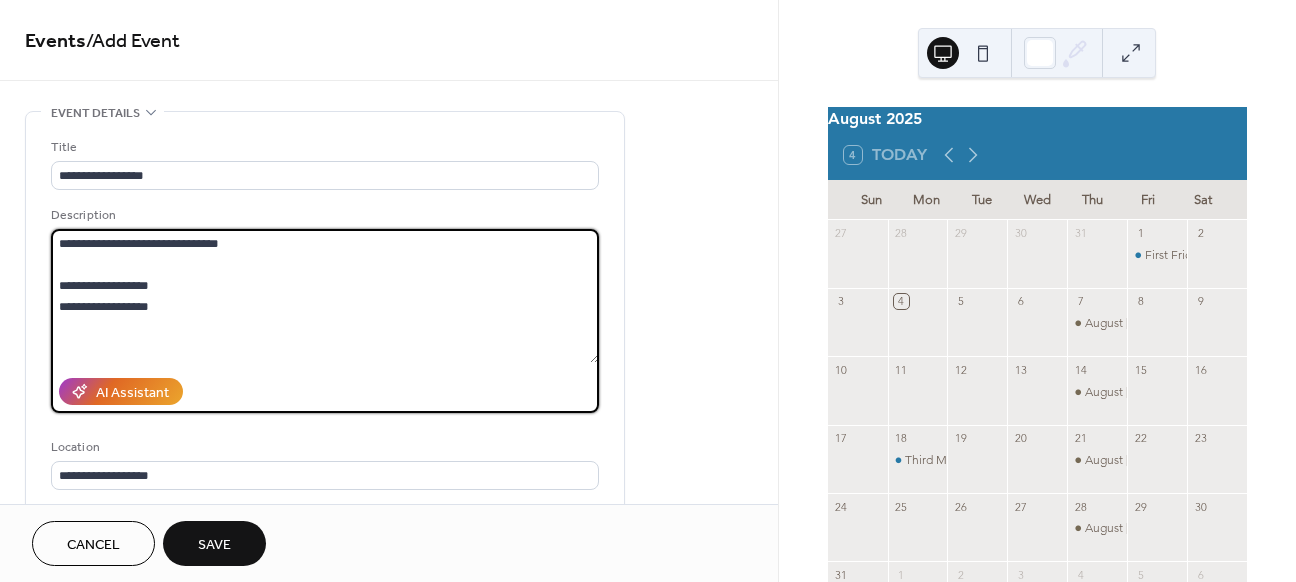 click on "**********" at bounding box center [325, 296] 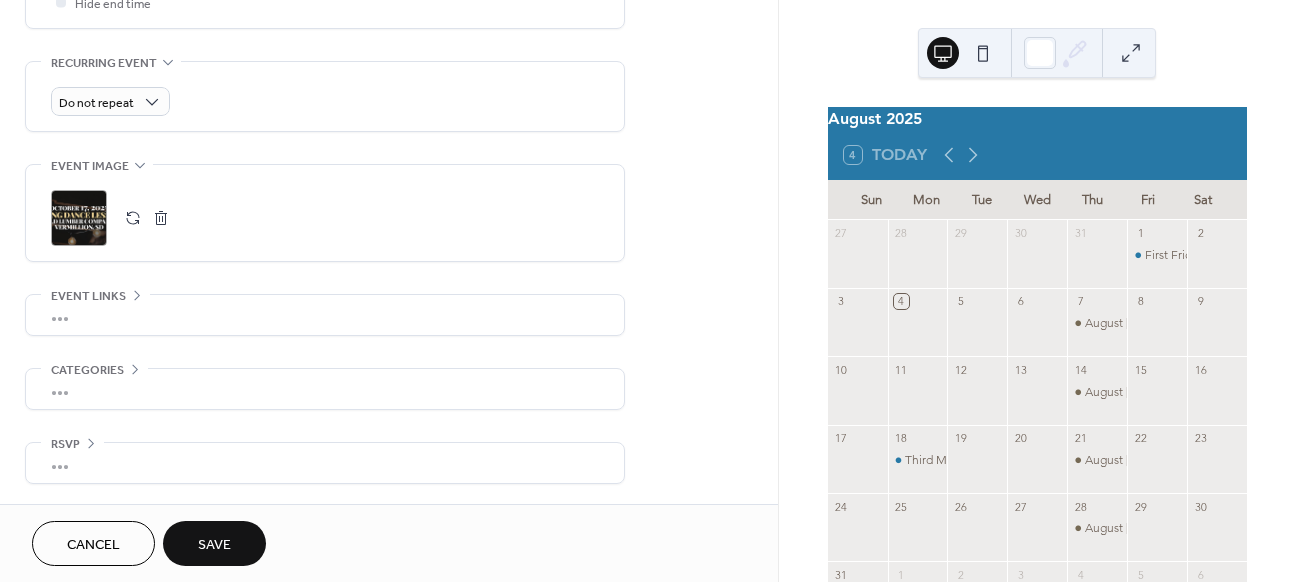 scroll, scrollTop: 831, scrollLeft: 0, axis: vertical 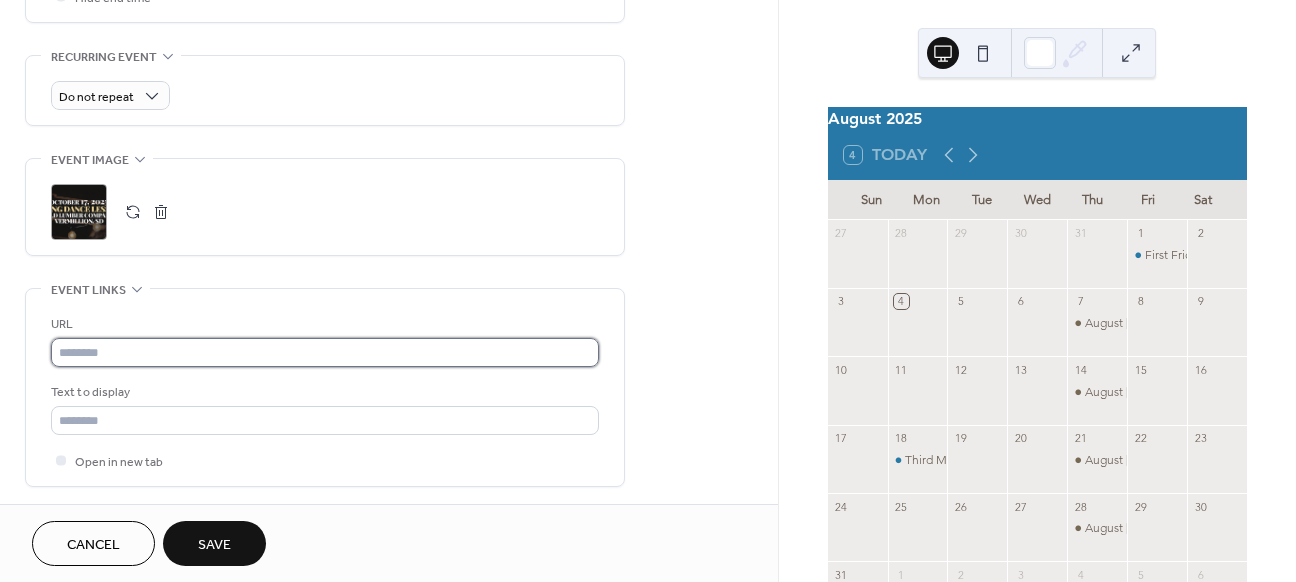 click at bounding box center (325, 352) 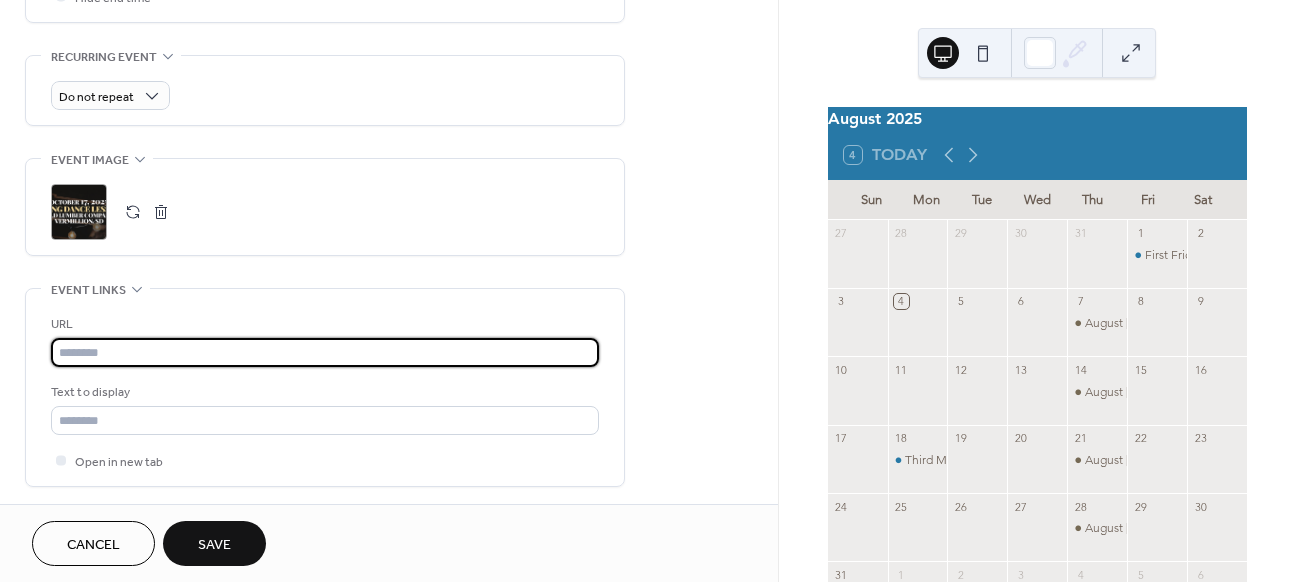 paste on "**********" 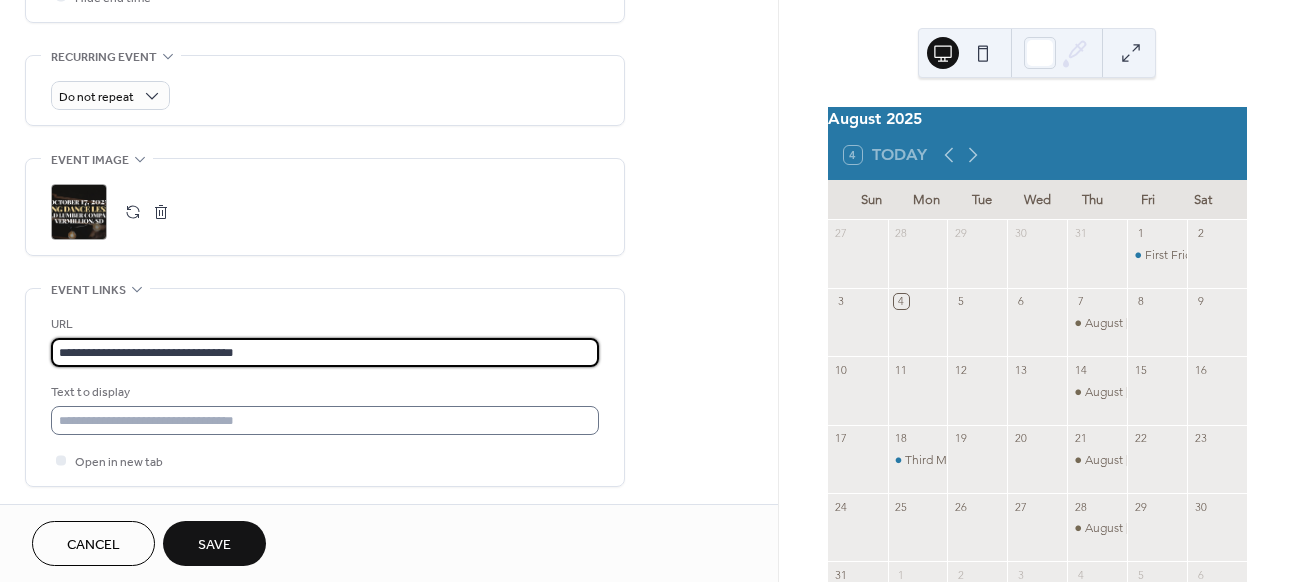 type on "**********" 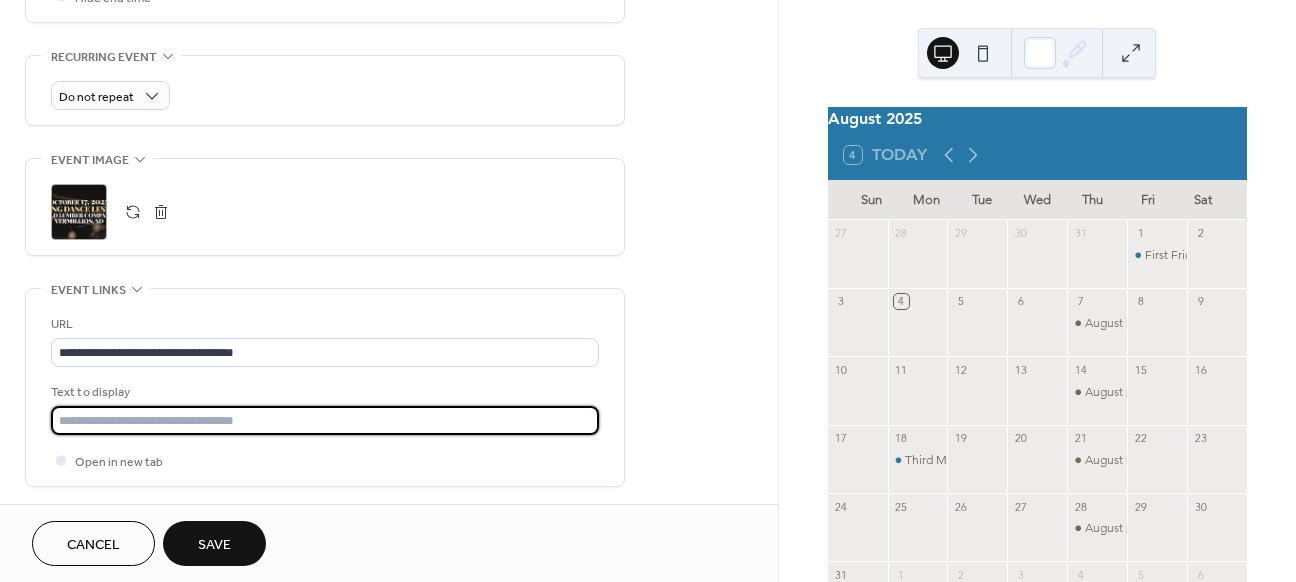 click at bounding box center [325, 420] 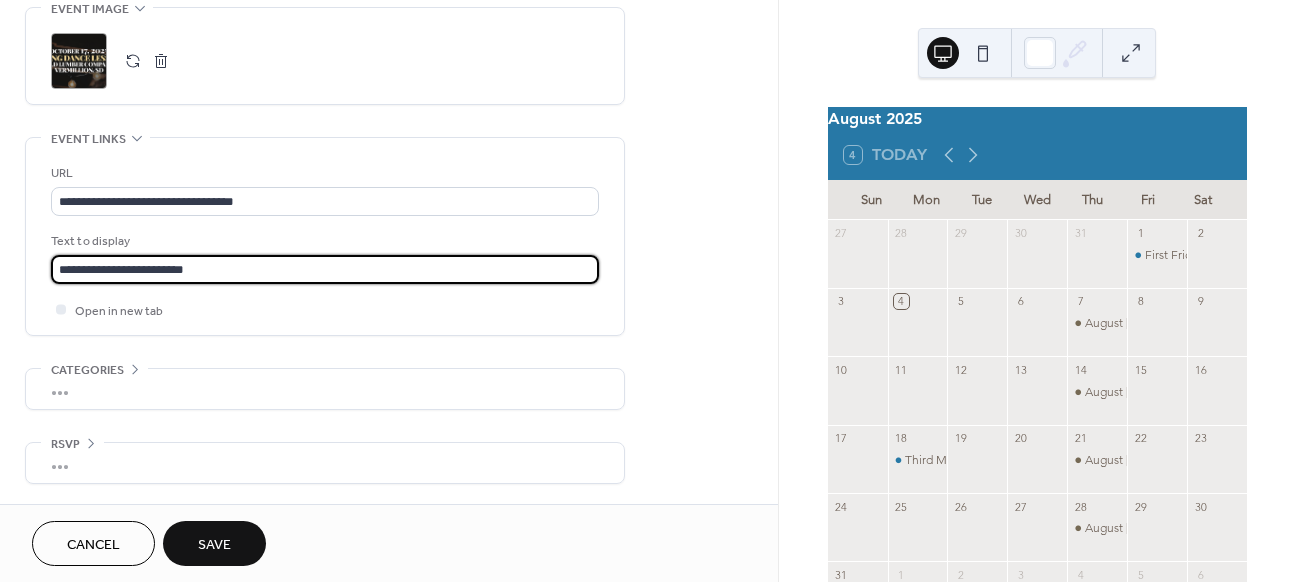 scroll, scrollTop: 992, scrollLeft: 0, axis: vertical 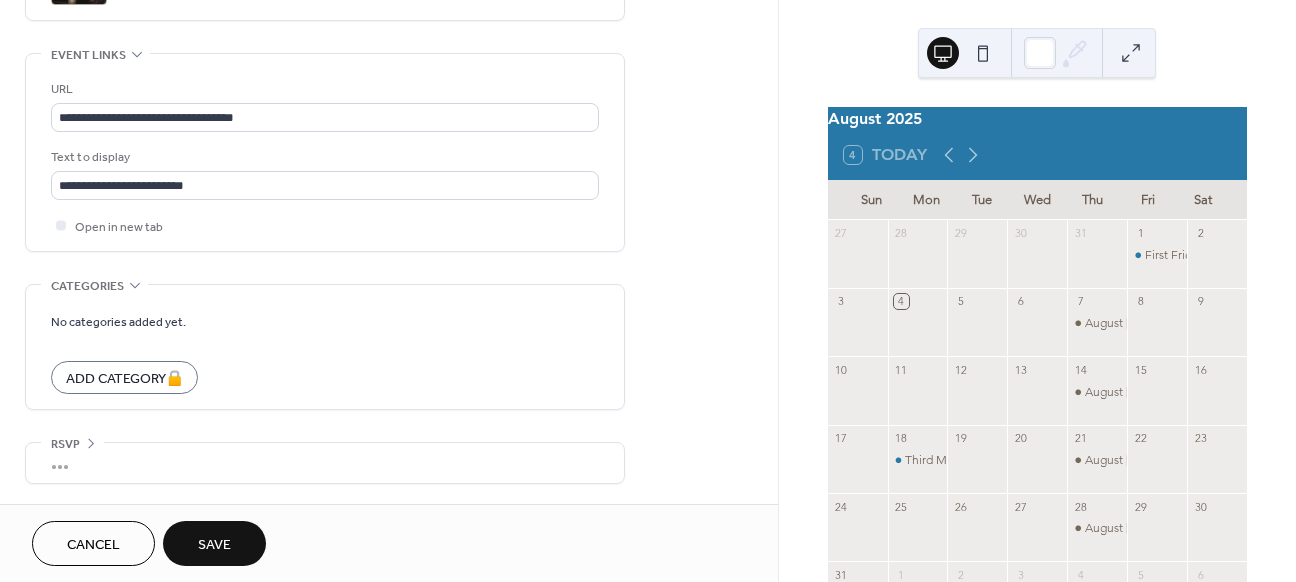 click on "Save" at bounding box center (214, 545) 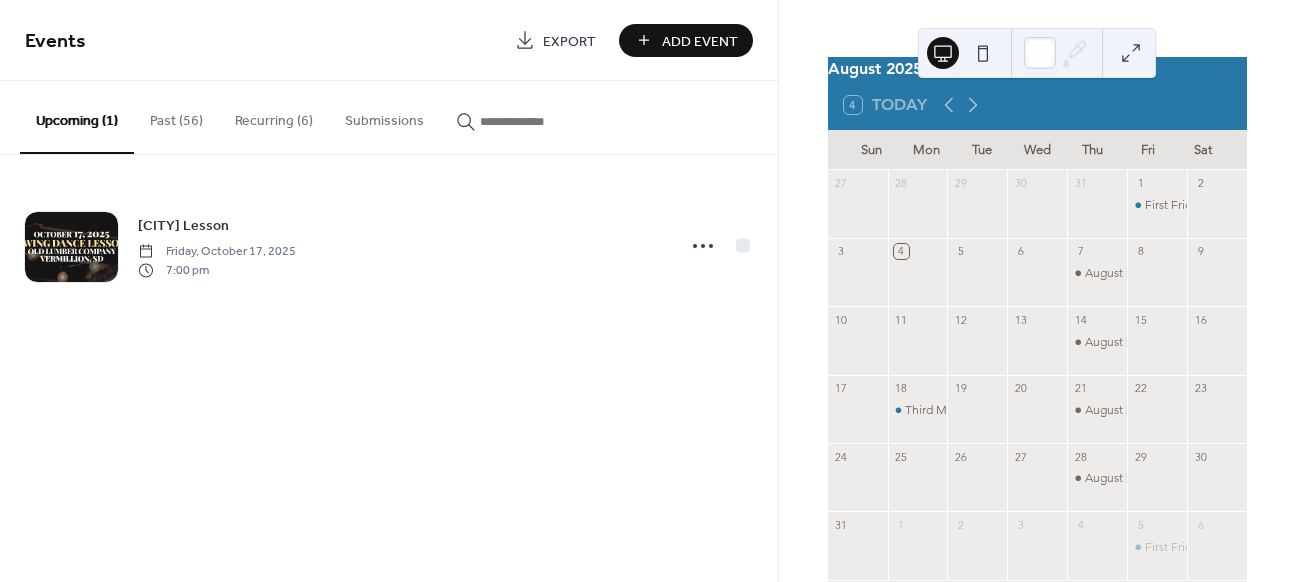 scroll, scrollTop: 69, scrollLeft: 0, axis: vertical 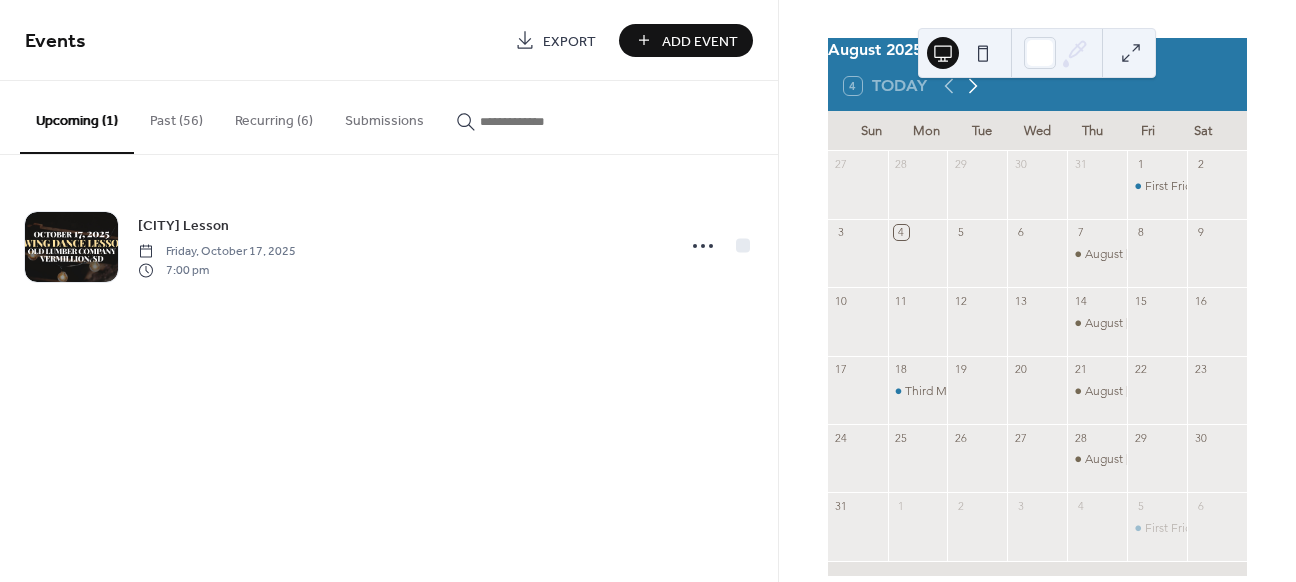 click 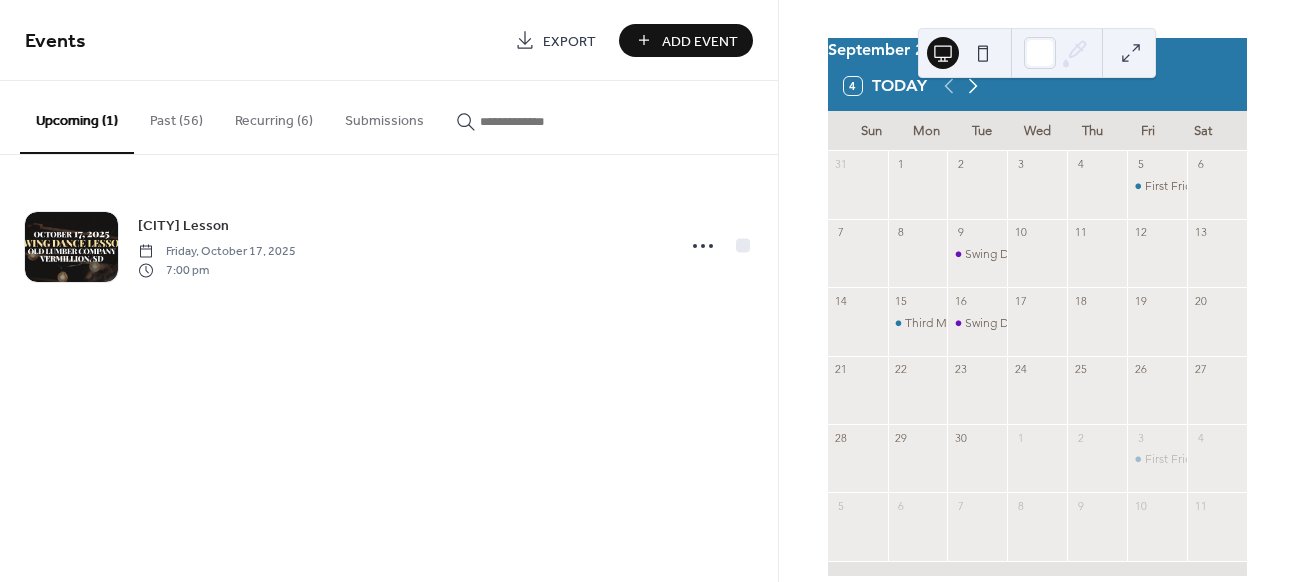 click 